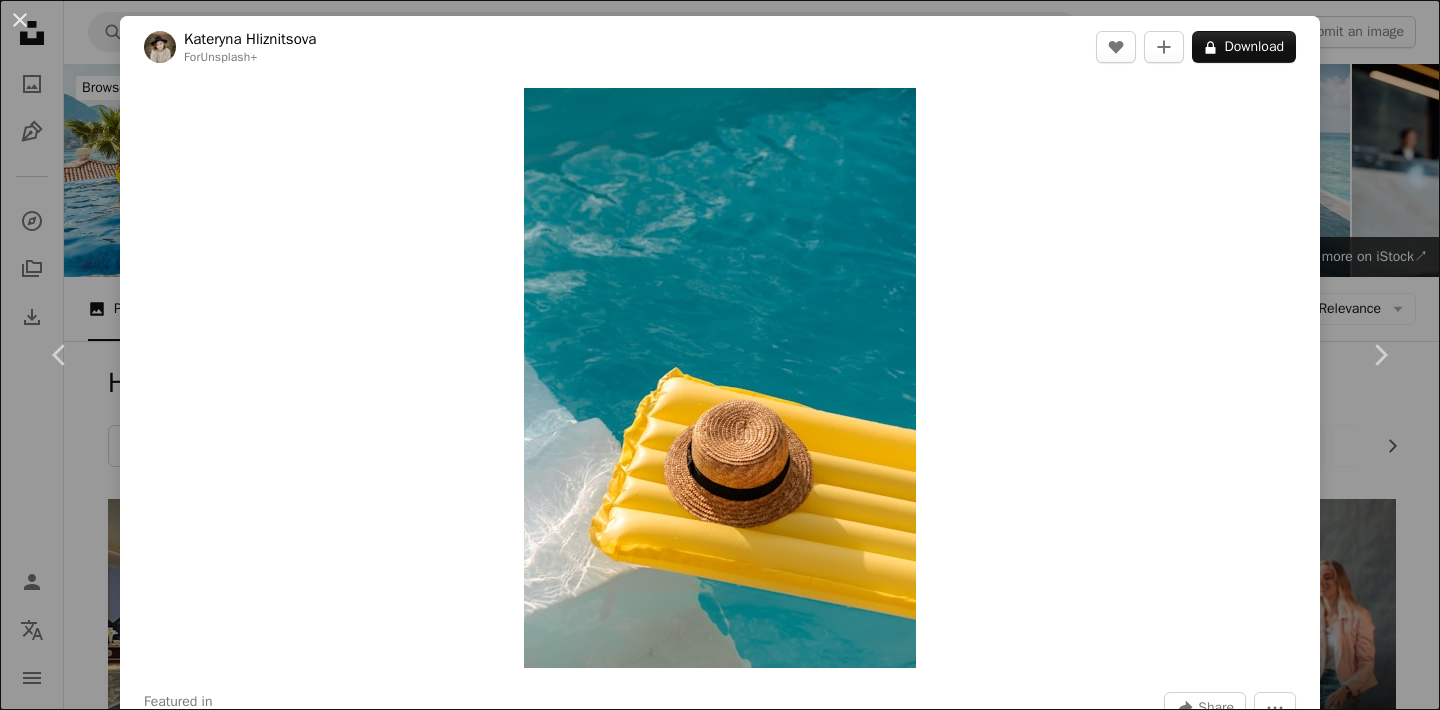 scroll, scrollTop: 14019, scrollLeft: 0, axis: vertical 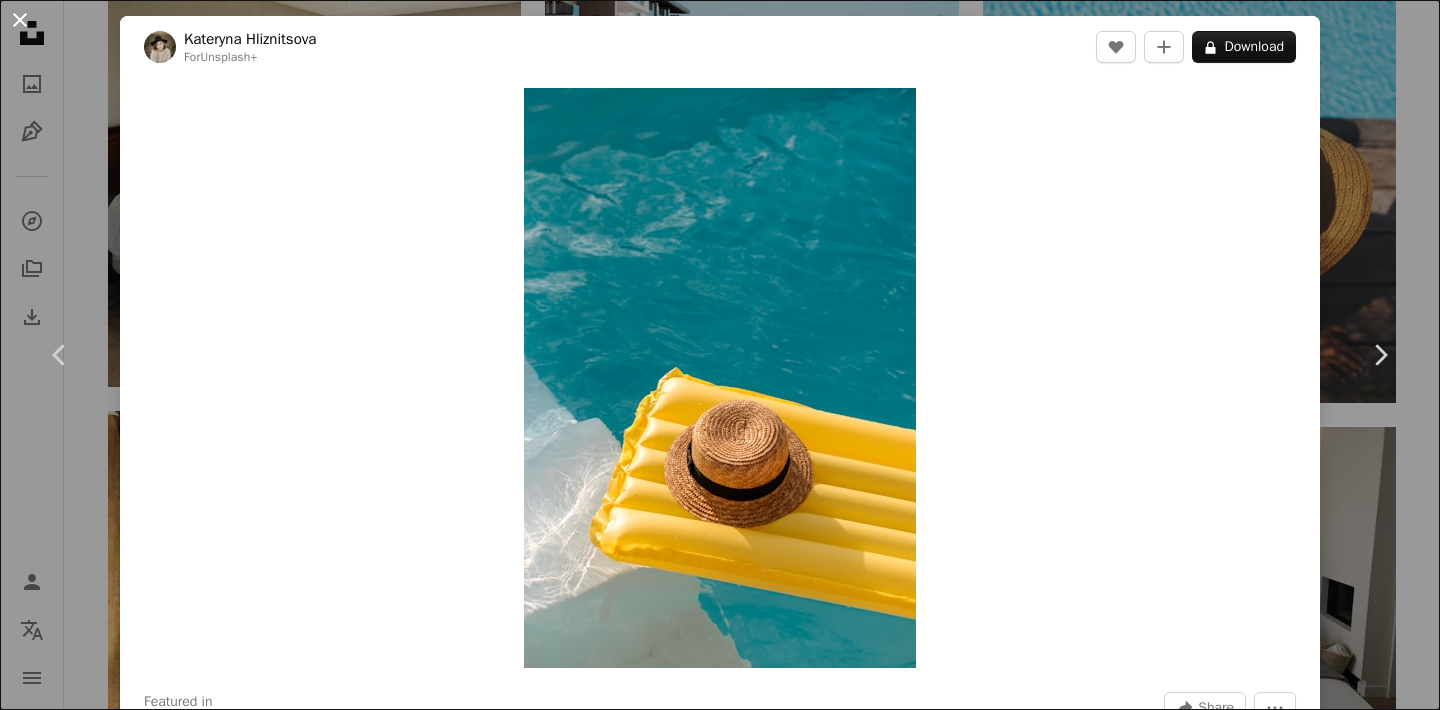 click on "An X shape" at bounding box center (20, 20) 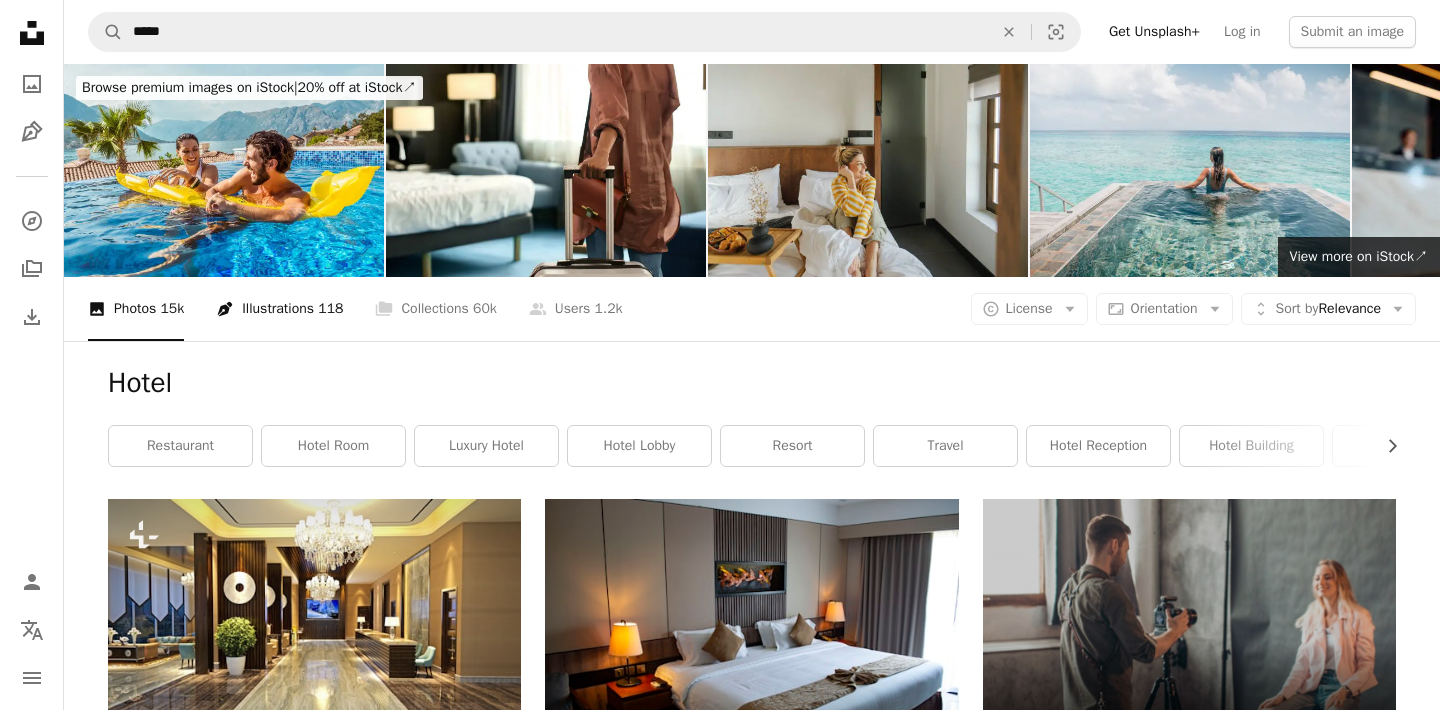 scroll, scrollTop: 0, scrollLeft: 0, axis: both 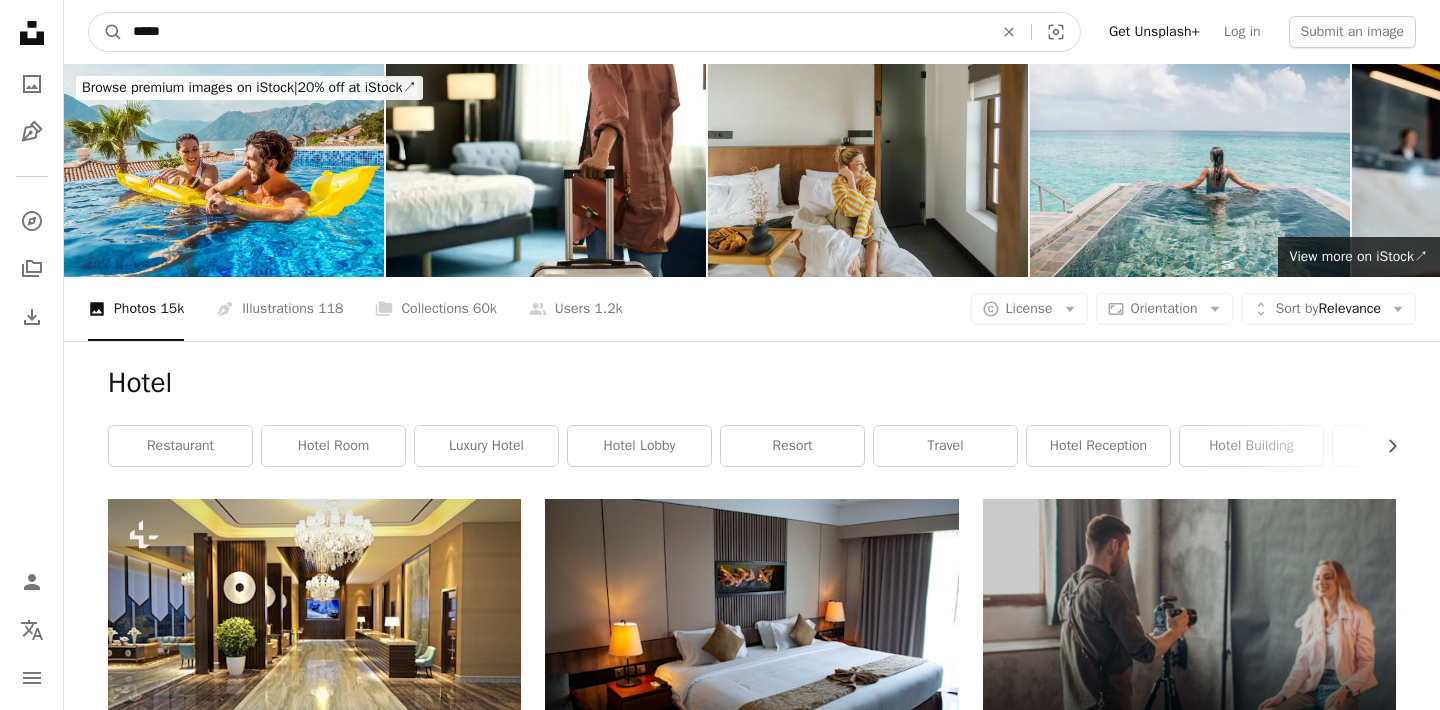 click on "*****" at bounding box center [555, 32] 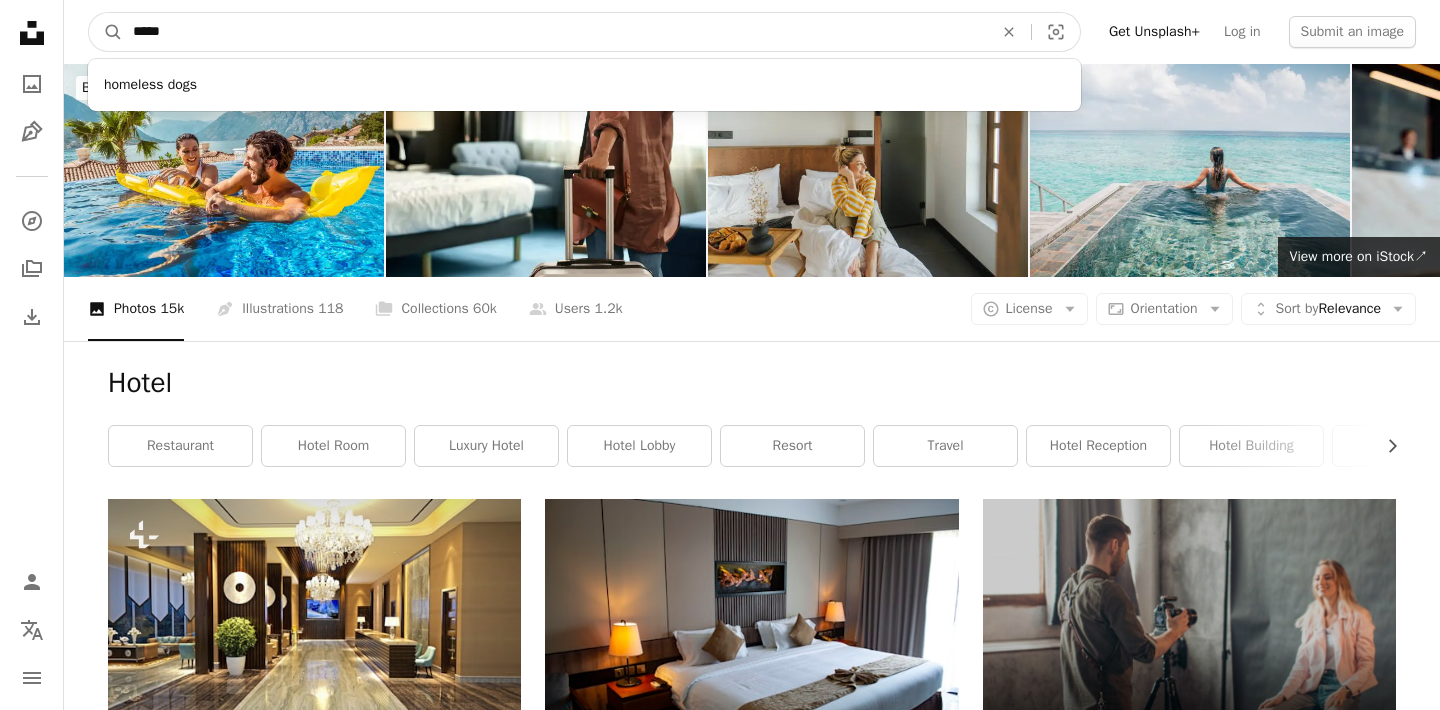 drag, startPoint x: 196, startPoint y: 31, endPoint x: 0, endPoint y: 22, distance: 196.20653 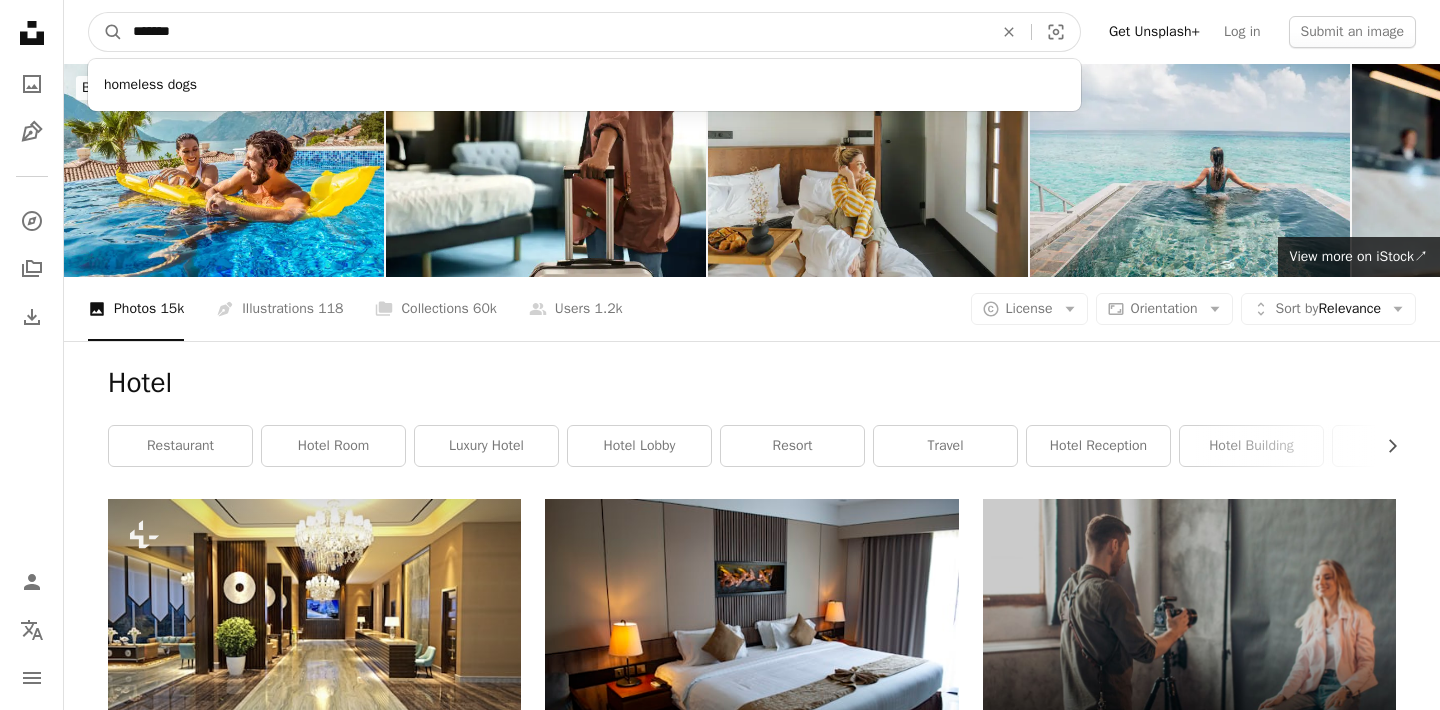type on "********" 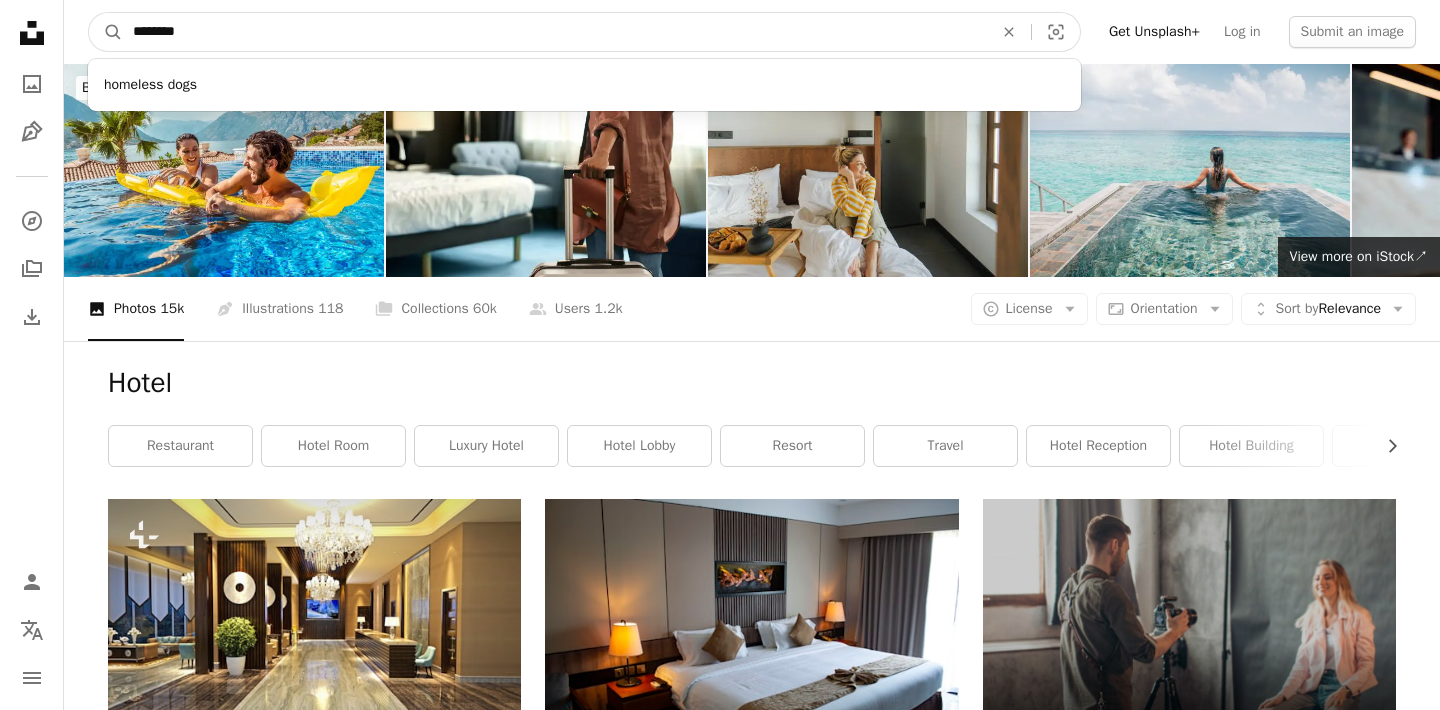 click on "A magnifying glass" at bounding box center [106, 32] 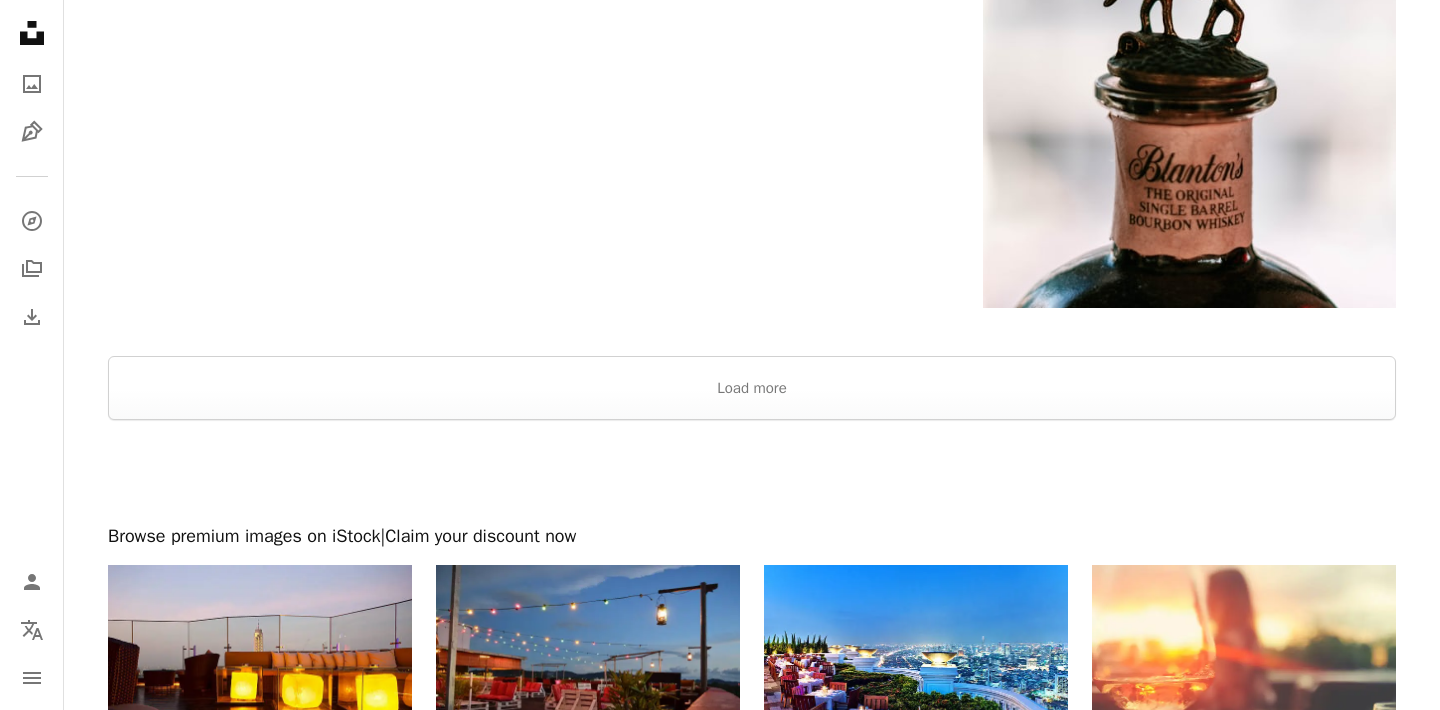 scroll, scrollTop: 3576, scrollLeft: 0, axis: vertical 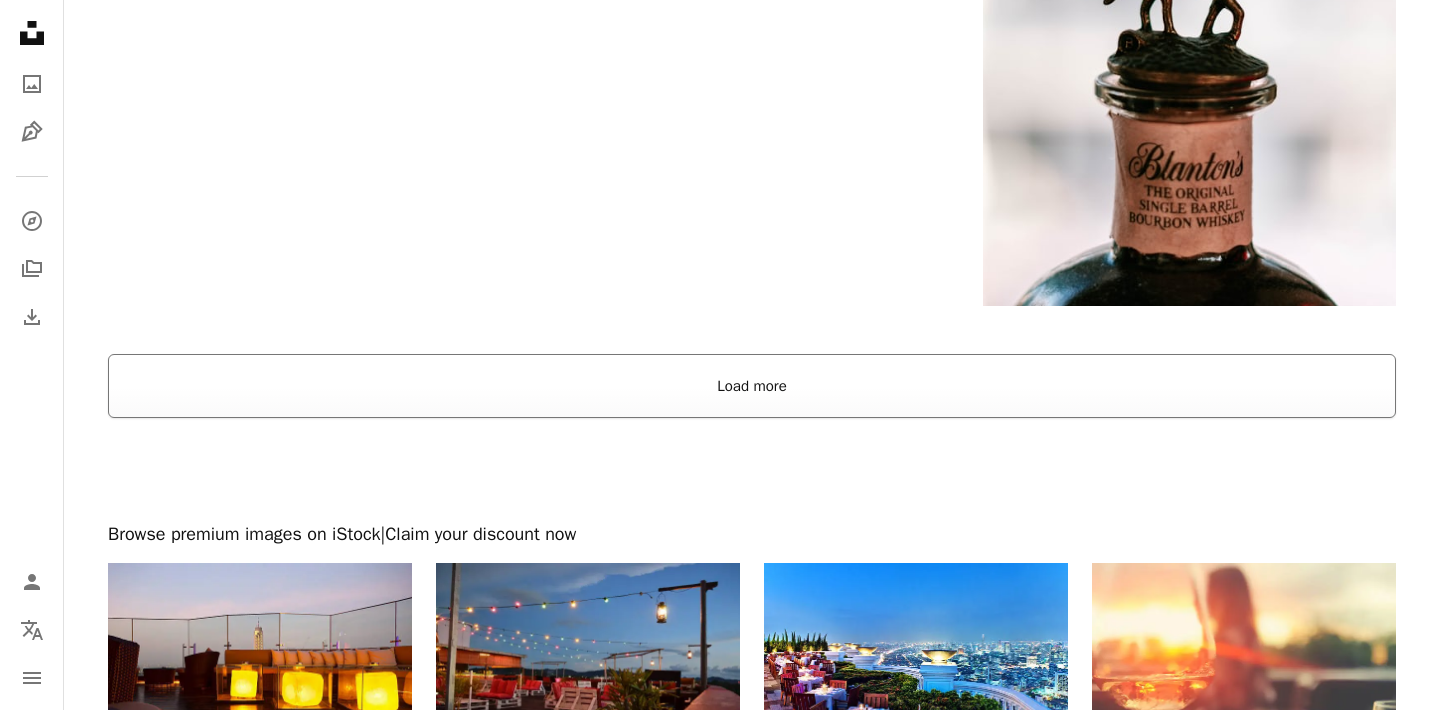 click on "Load more" at bounding box center (752, 386) 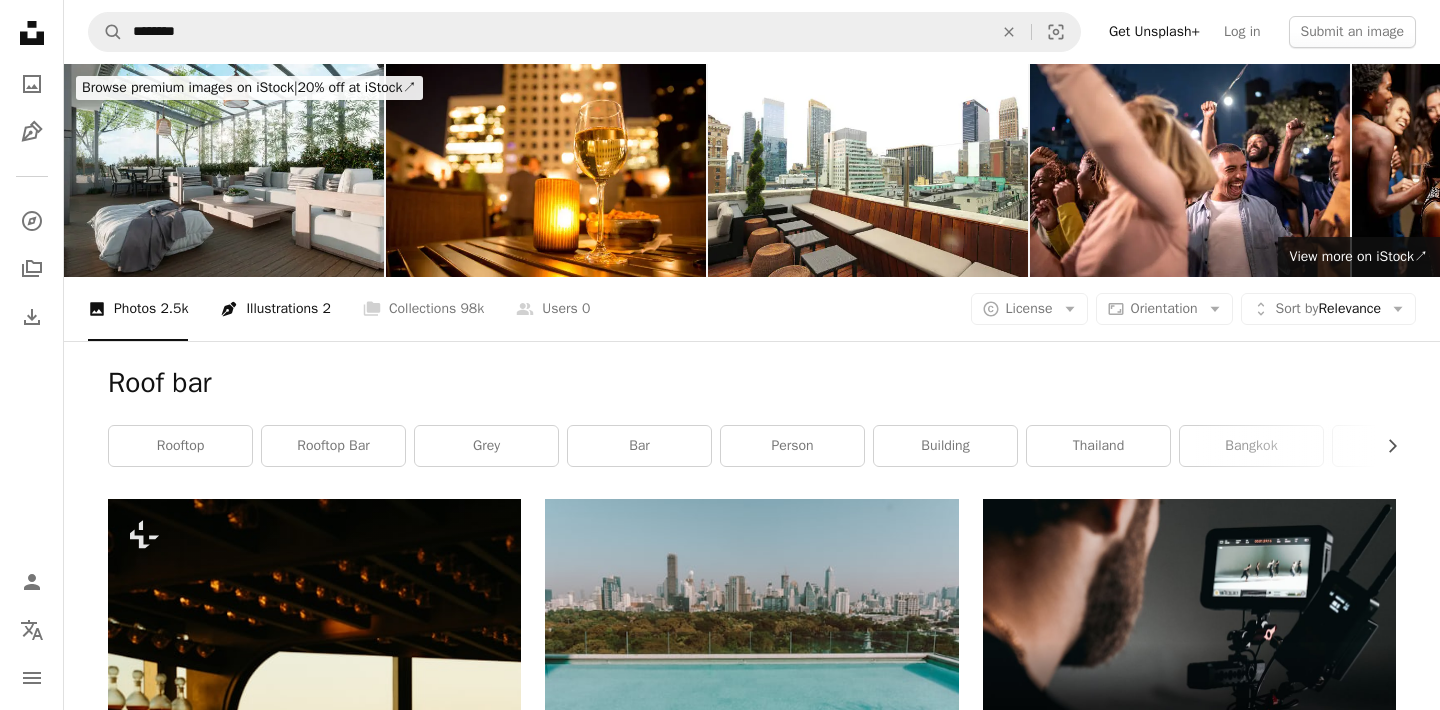 scroll, scrollTop: 0, scrollLeft: 0, axis: both 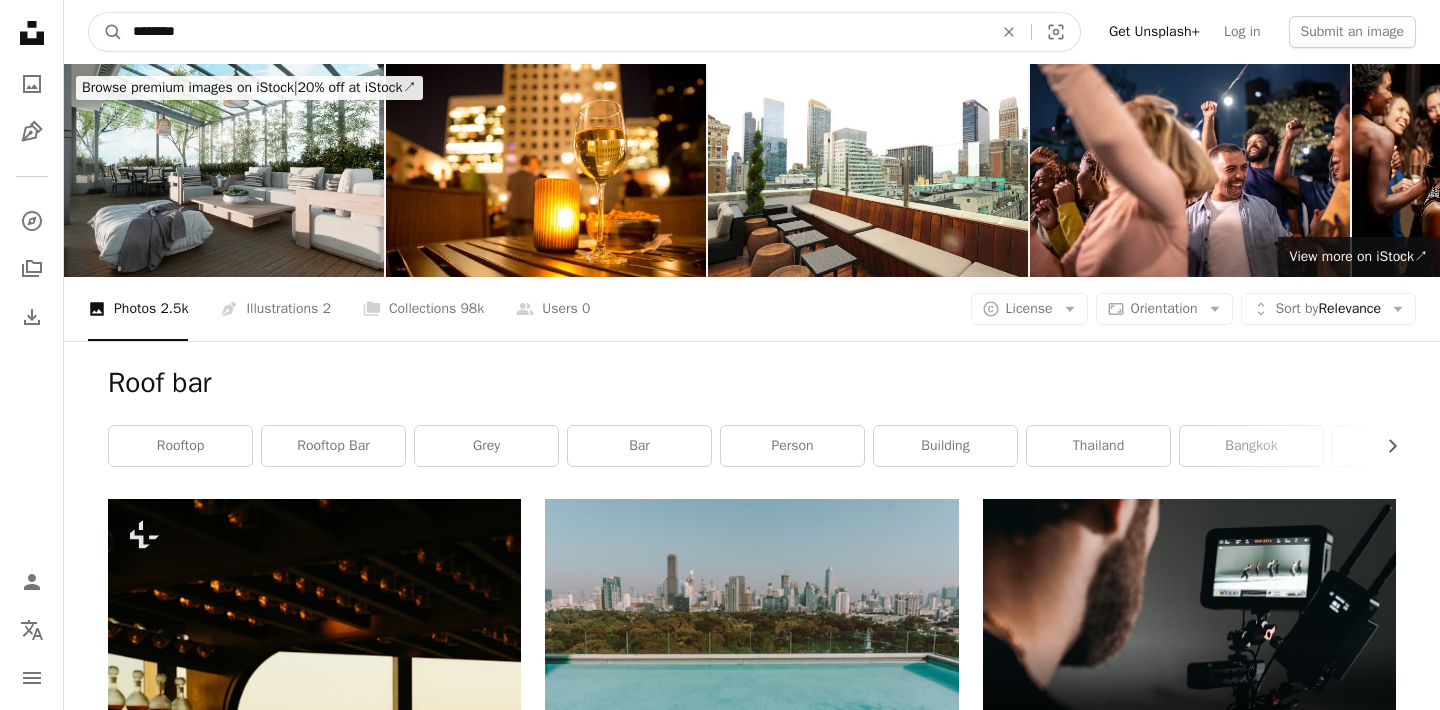 drag, startPoint x: 248, startPoint y: 32, endPoint x: 70, endPoint y: 30, distance: 178.01123 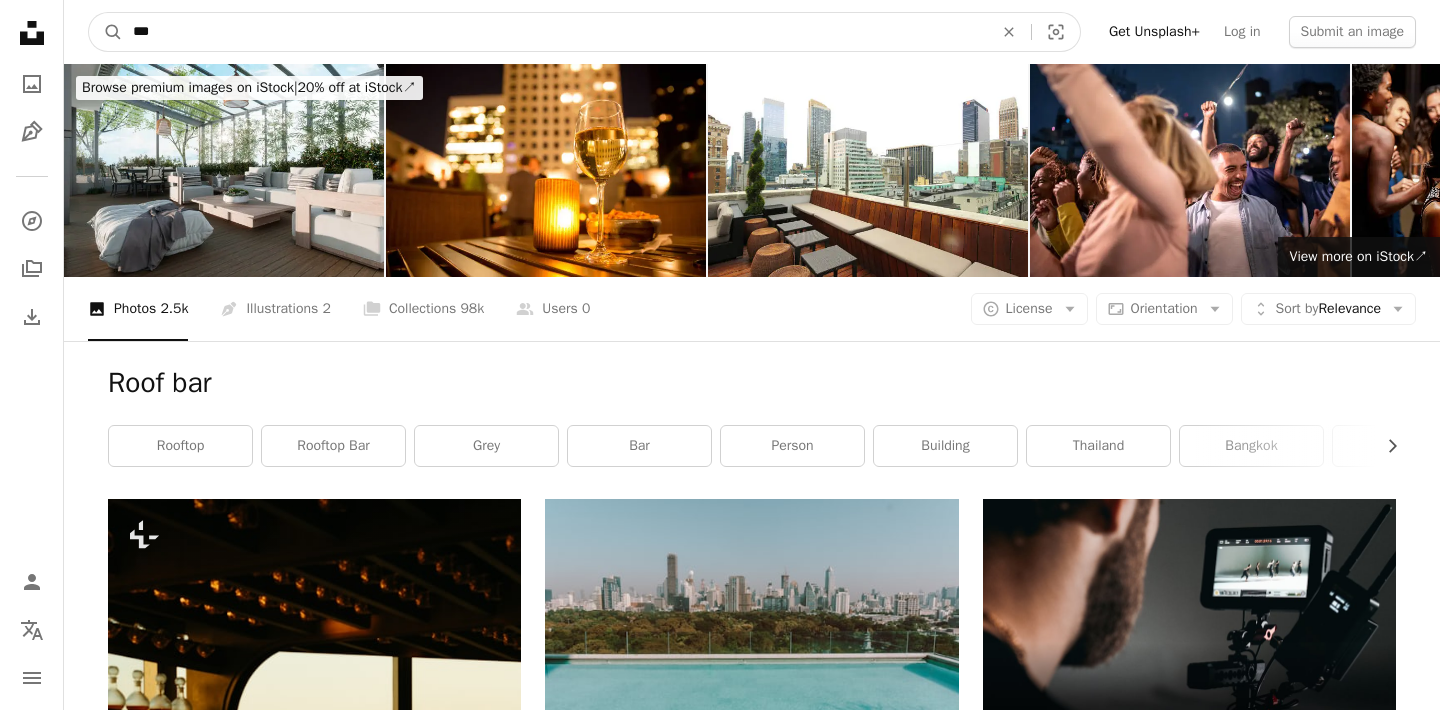 type on "****" 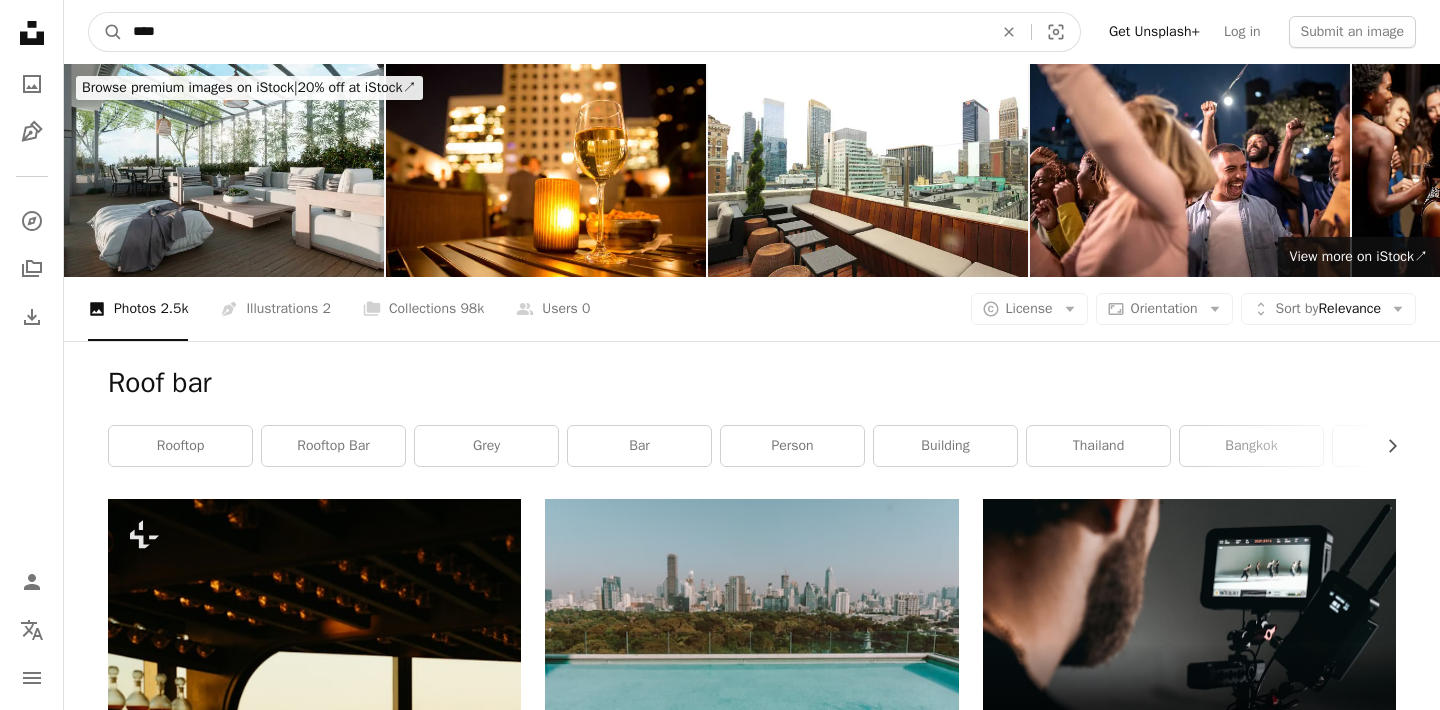 click on "A magnifying glass" at bounding box center (106, 32) 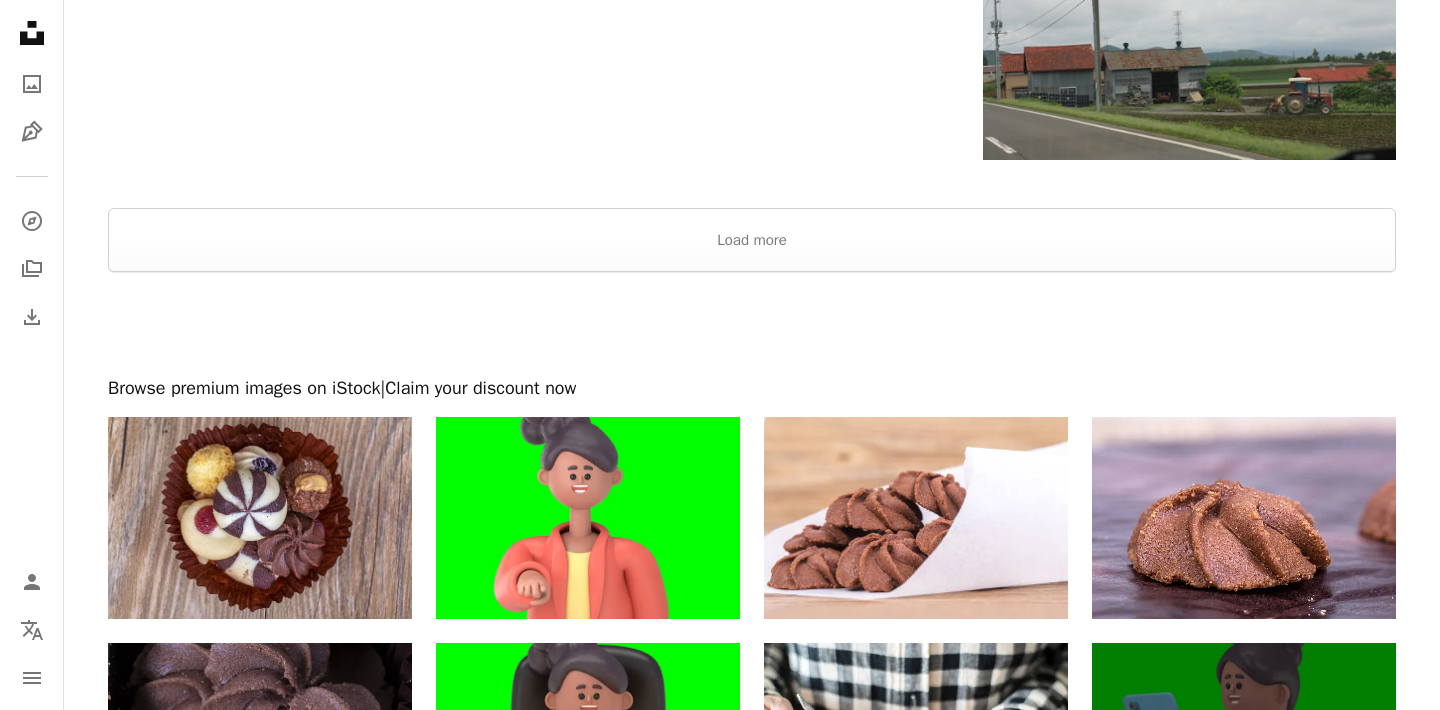 scroll, scrollTop: 3621, scrollLeft: 0, axis: vertical 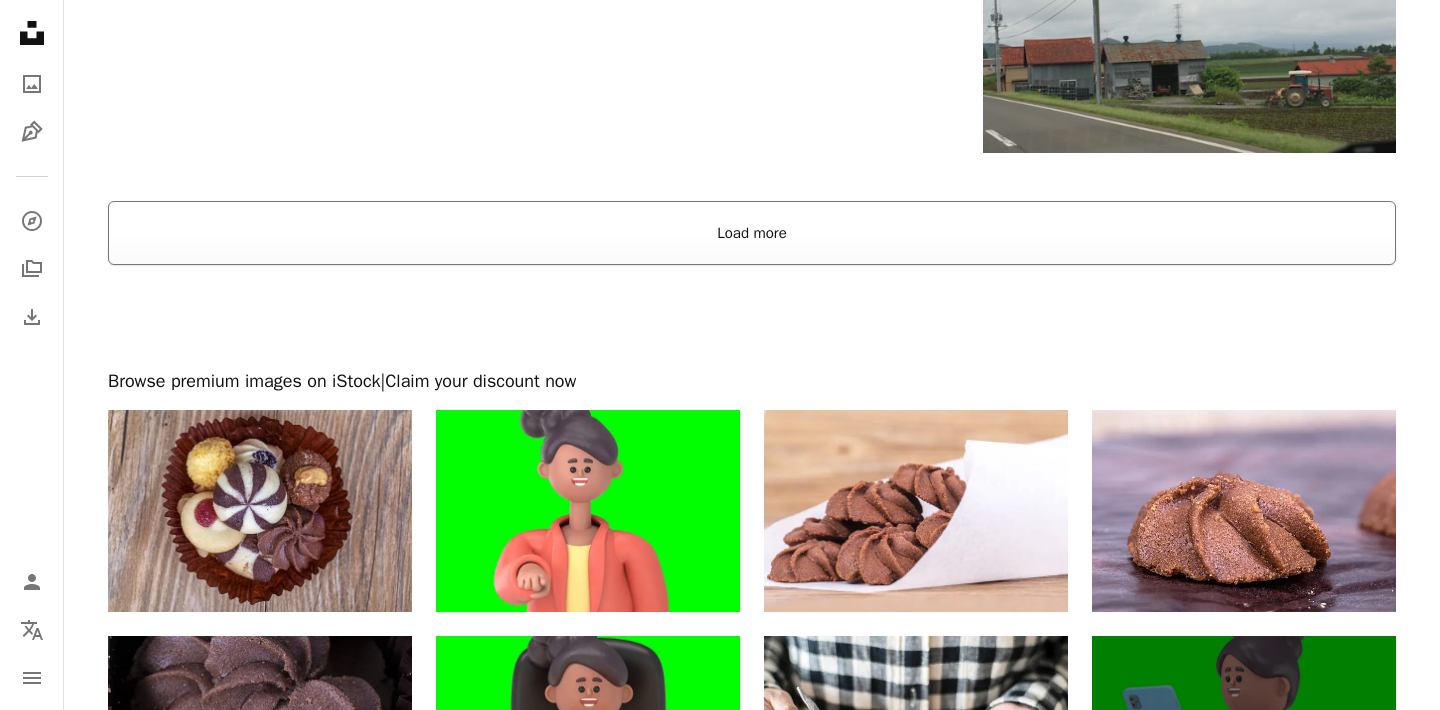 click on "Load more" at bounding box center [752, 233] 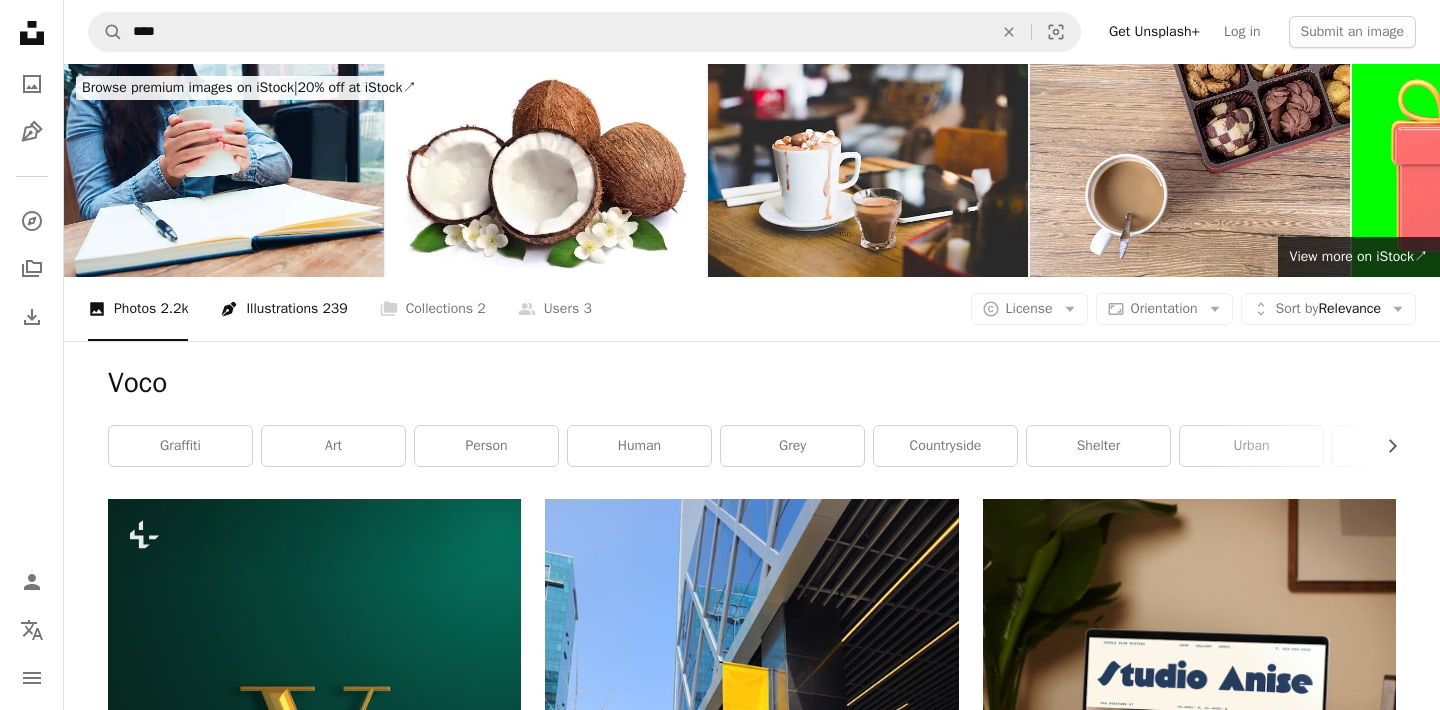 scroll, scrollTop: 0, scrollLeft: 0, axis: both 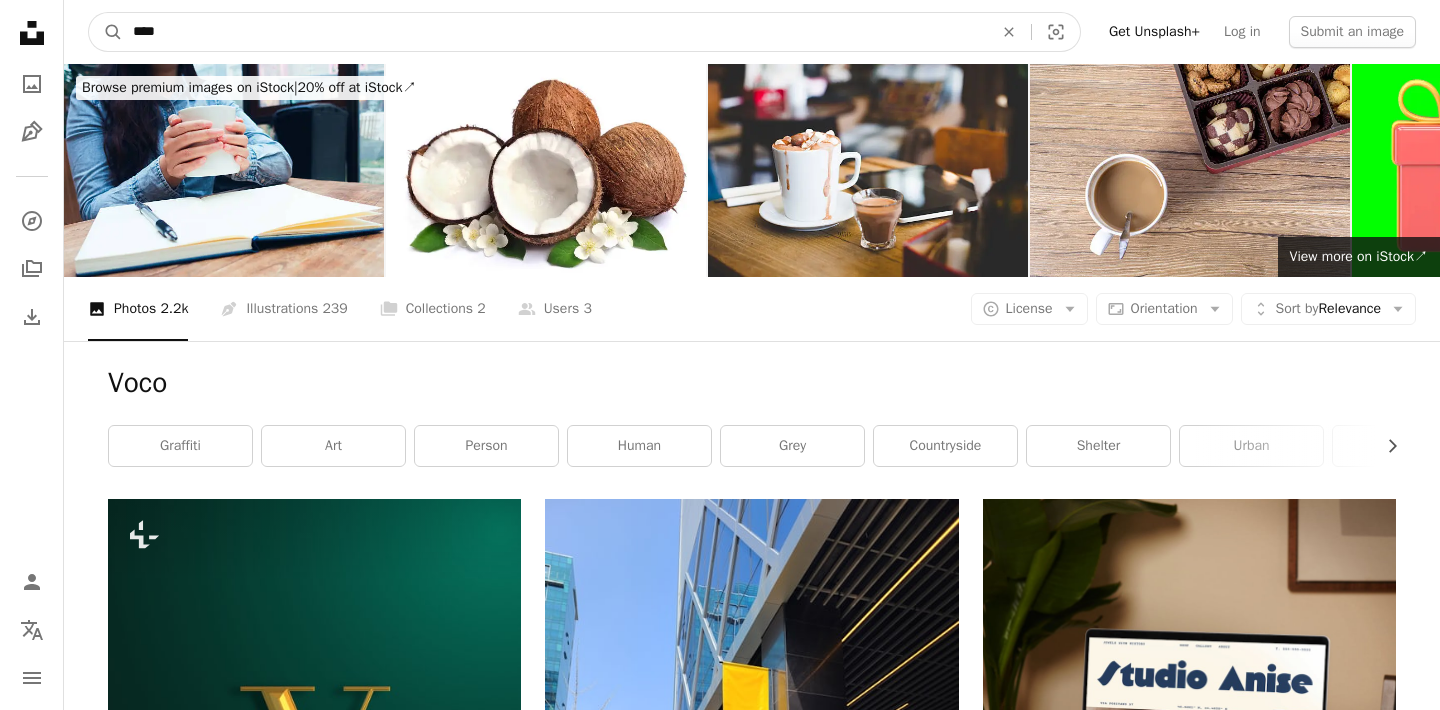 drag, startPoint x: 274, startPoint y: 27, endPoint x: -1, endPoint y: 26, distance: 275.00183 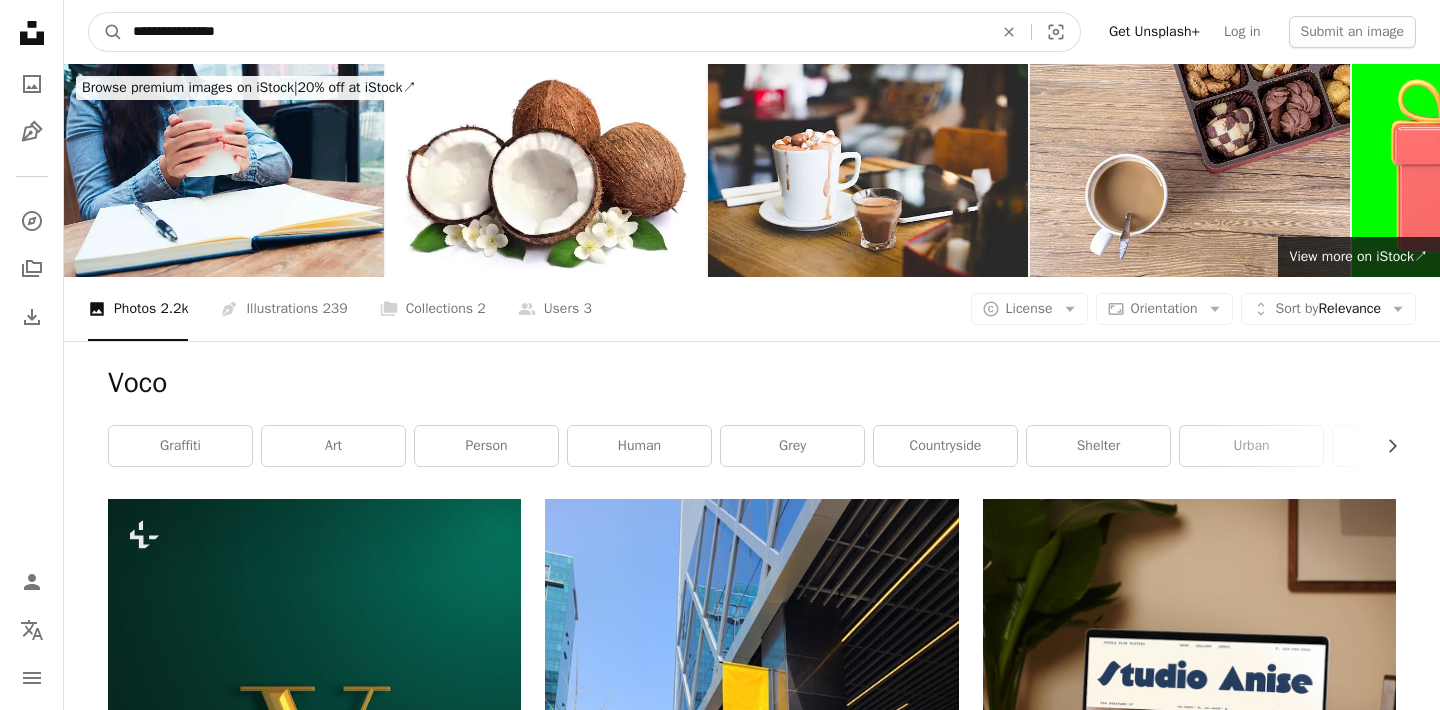 type on "**********" 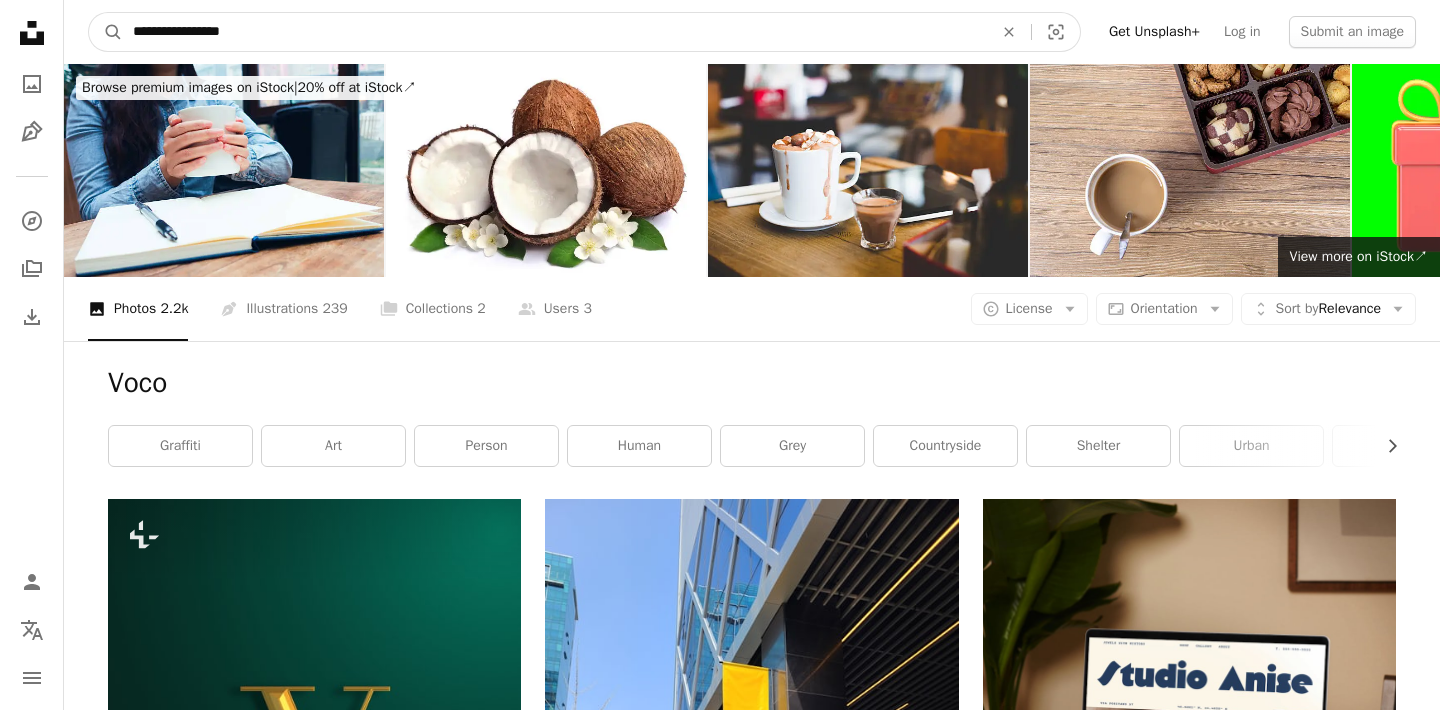 click on "A magnifying glass" at bounding box center (106, 32) 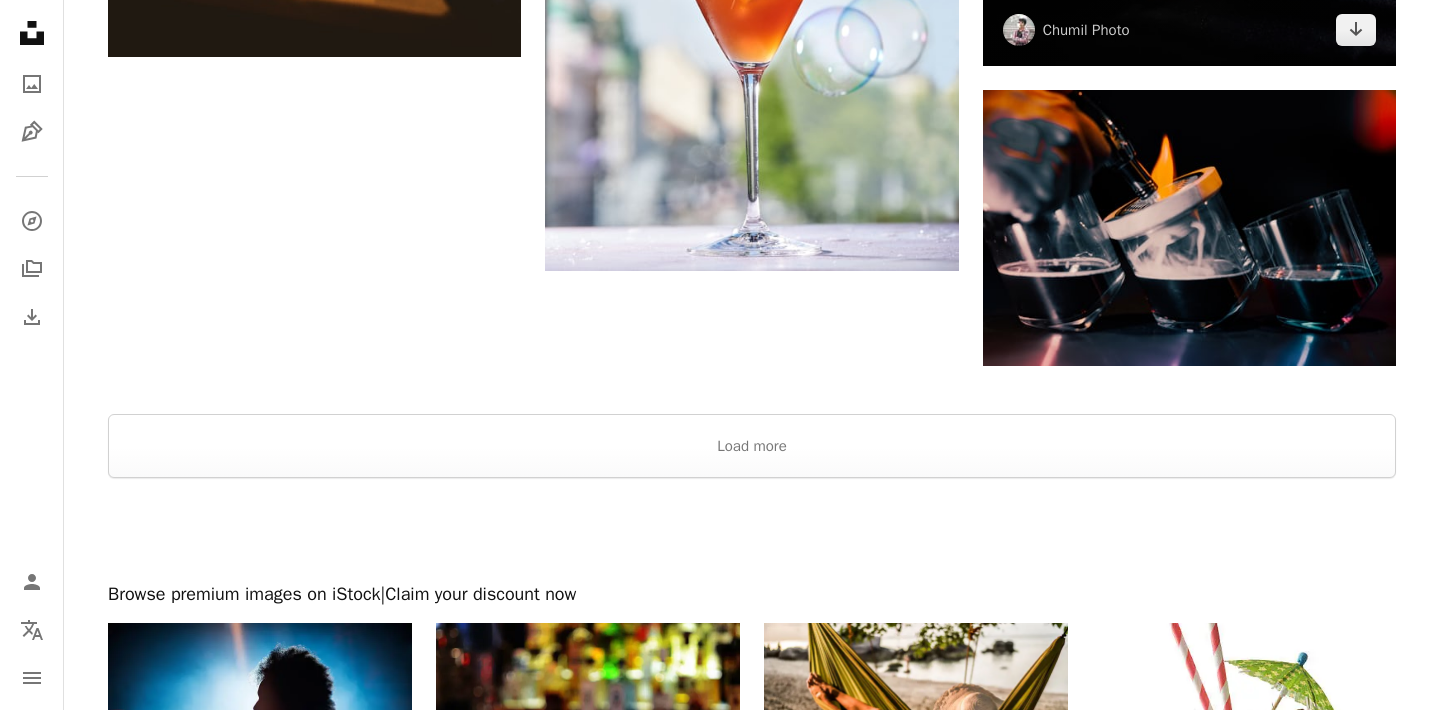 scroll, scrollTop: 3482, scrollLeft: 0, axis: vertical 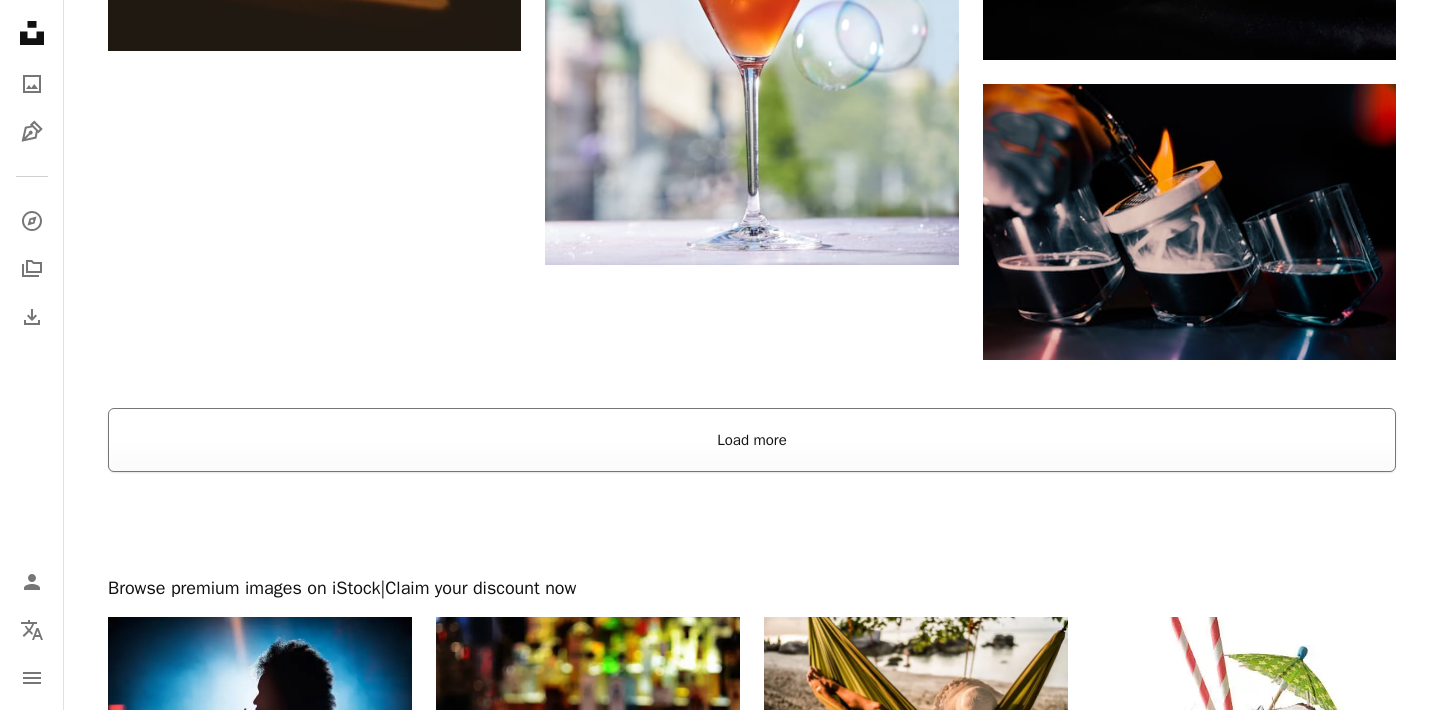 click on "Load more" at bounding box center [752, 440] 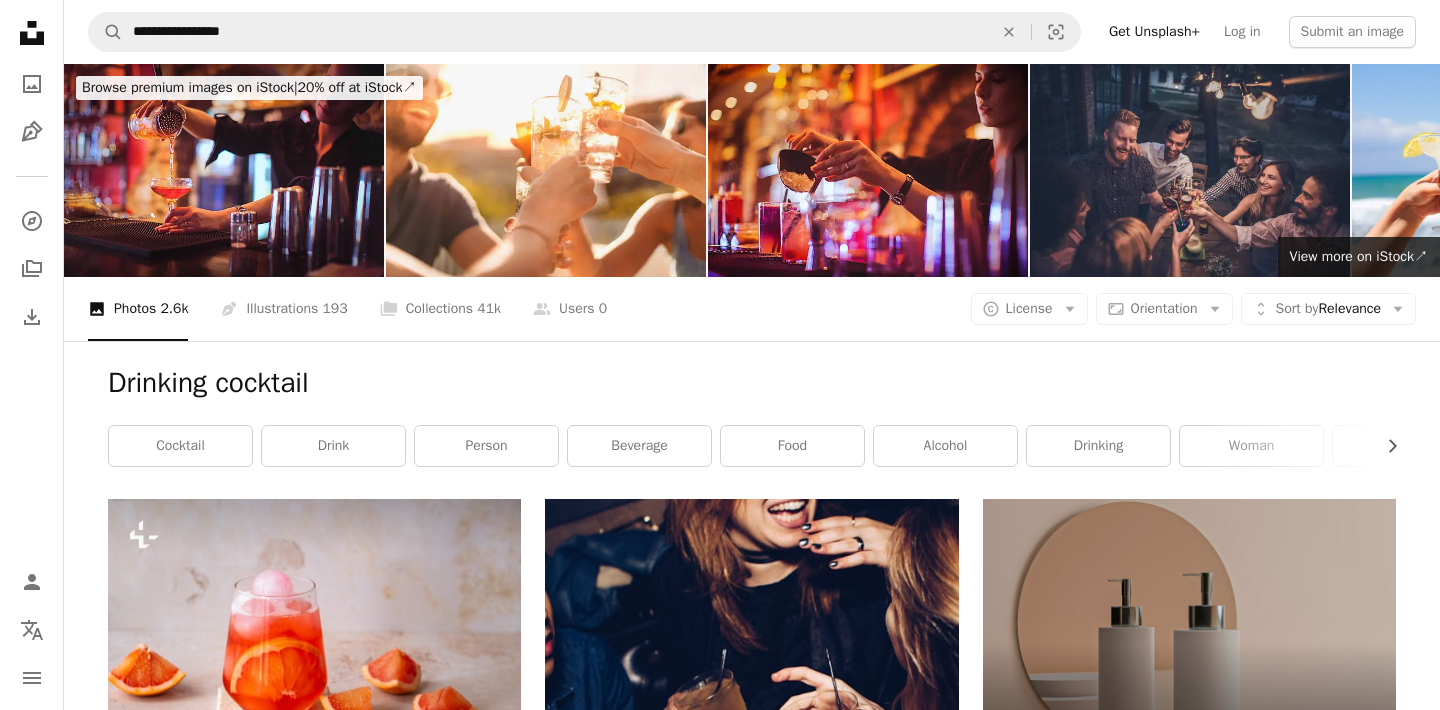 scroll, scrollTop: 0, scrollLeft: 0, axis: both 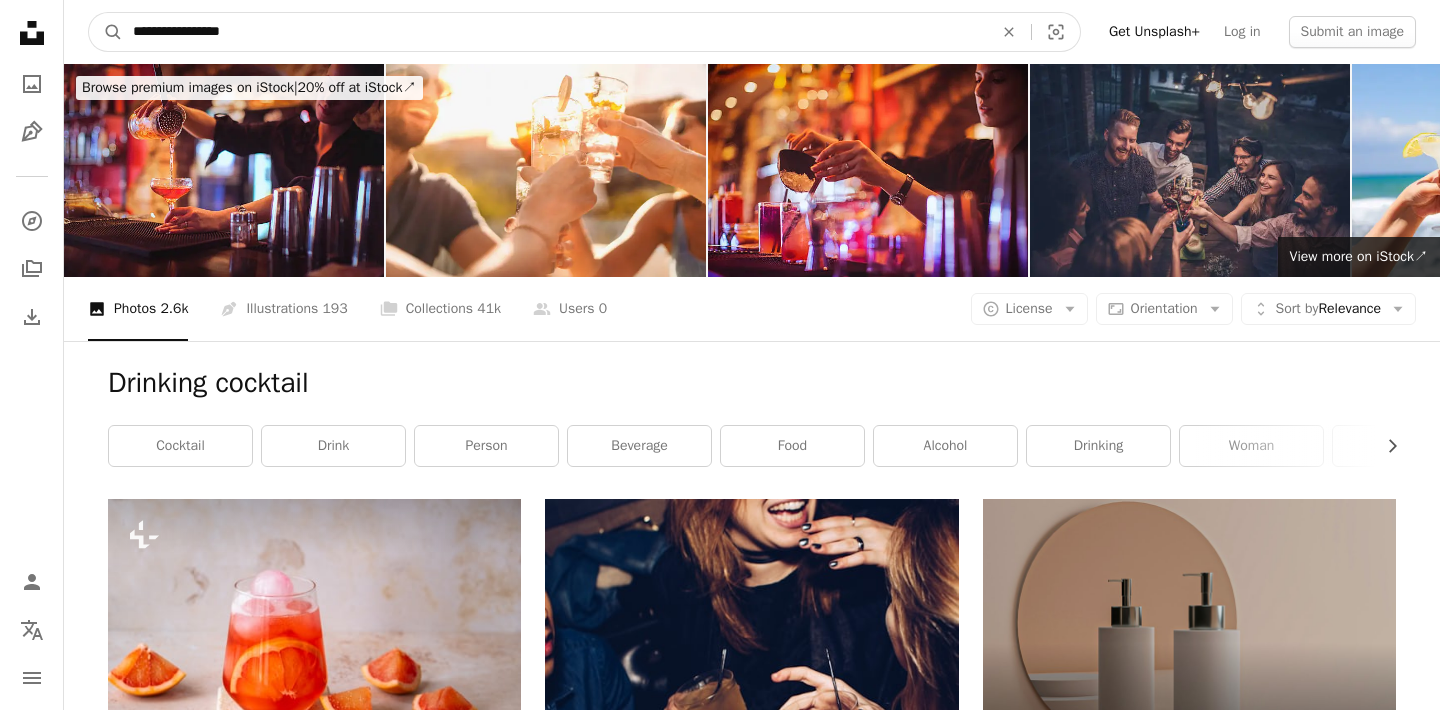 click on "**********" at bounding box center [555, 32] 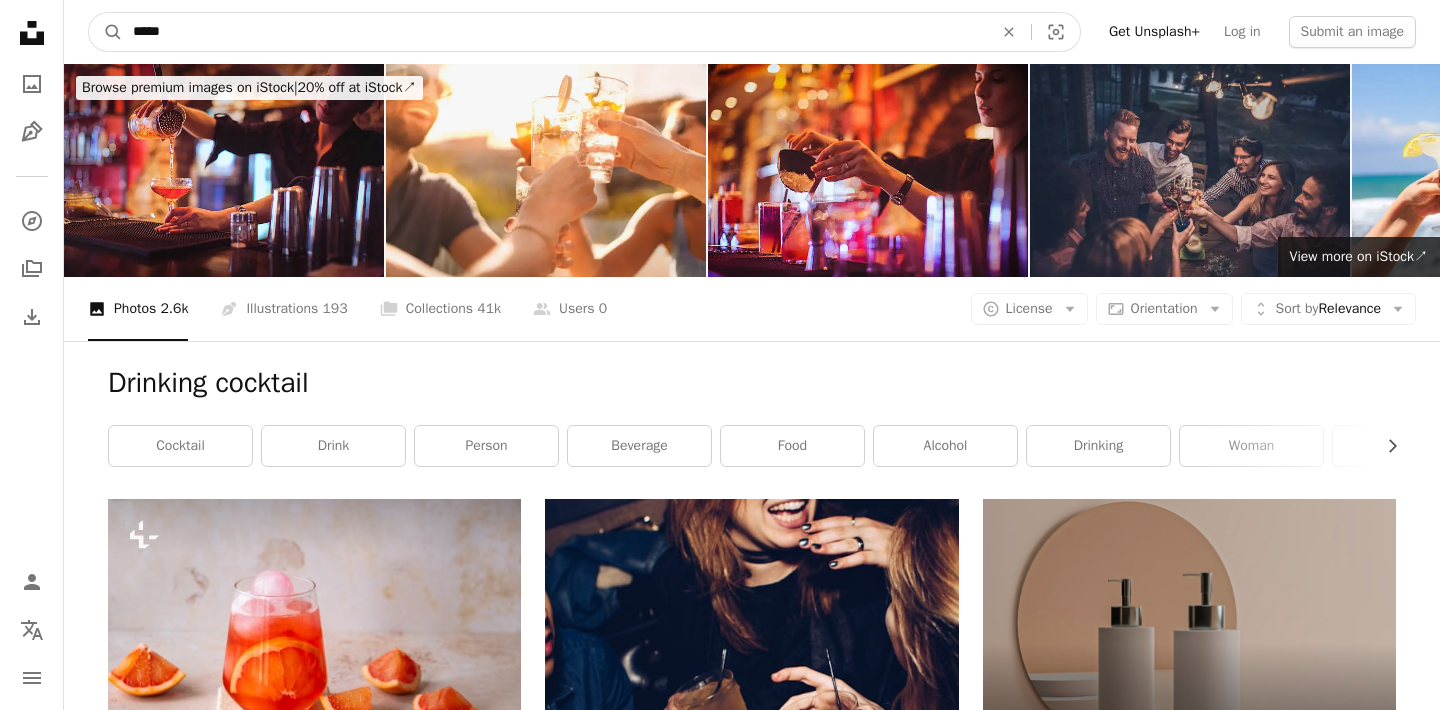 type on "******" 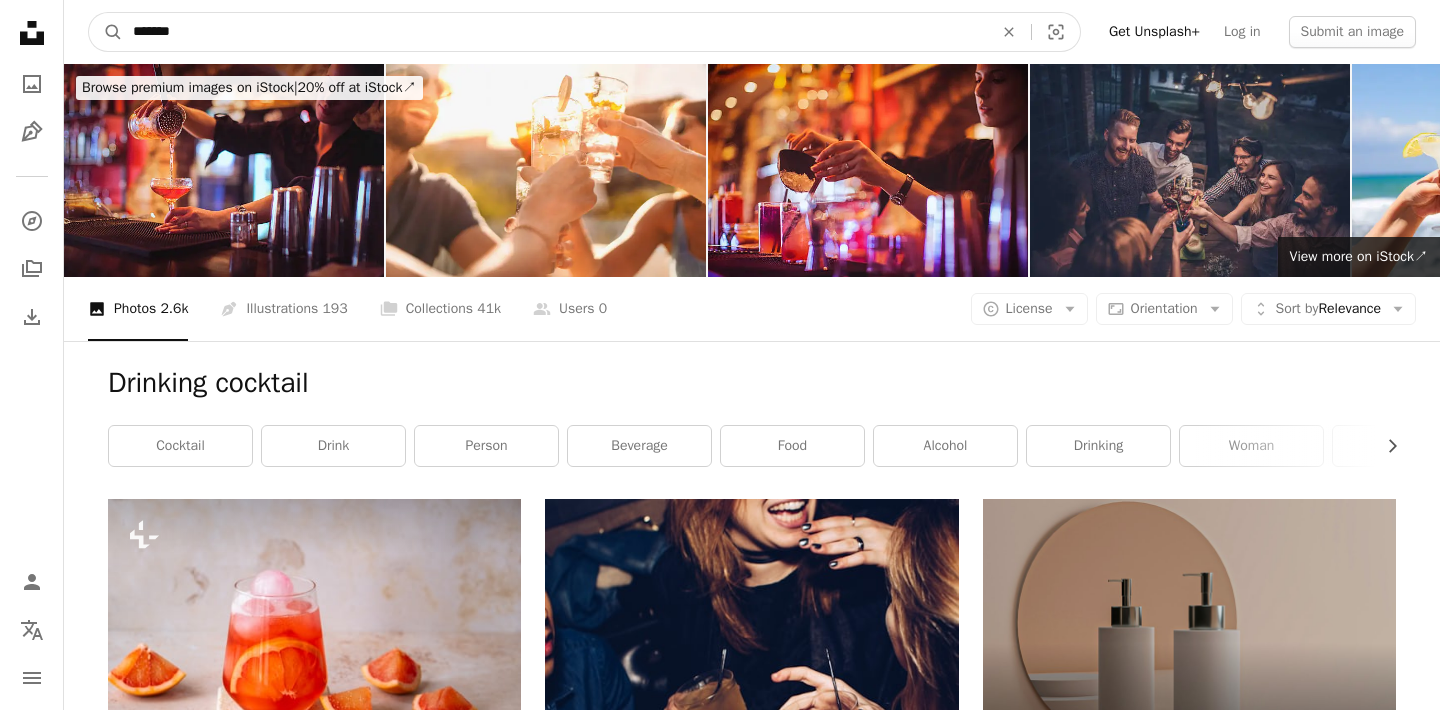 click on "A magnifying glass" at bounding box center [106, 32] 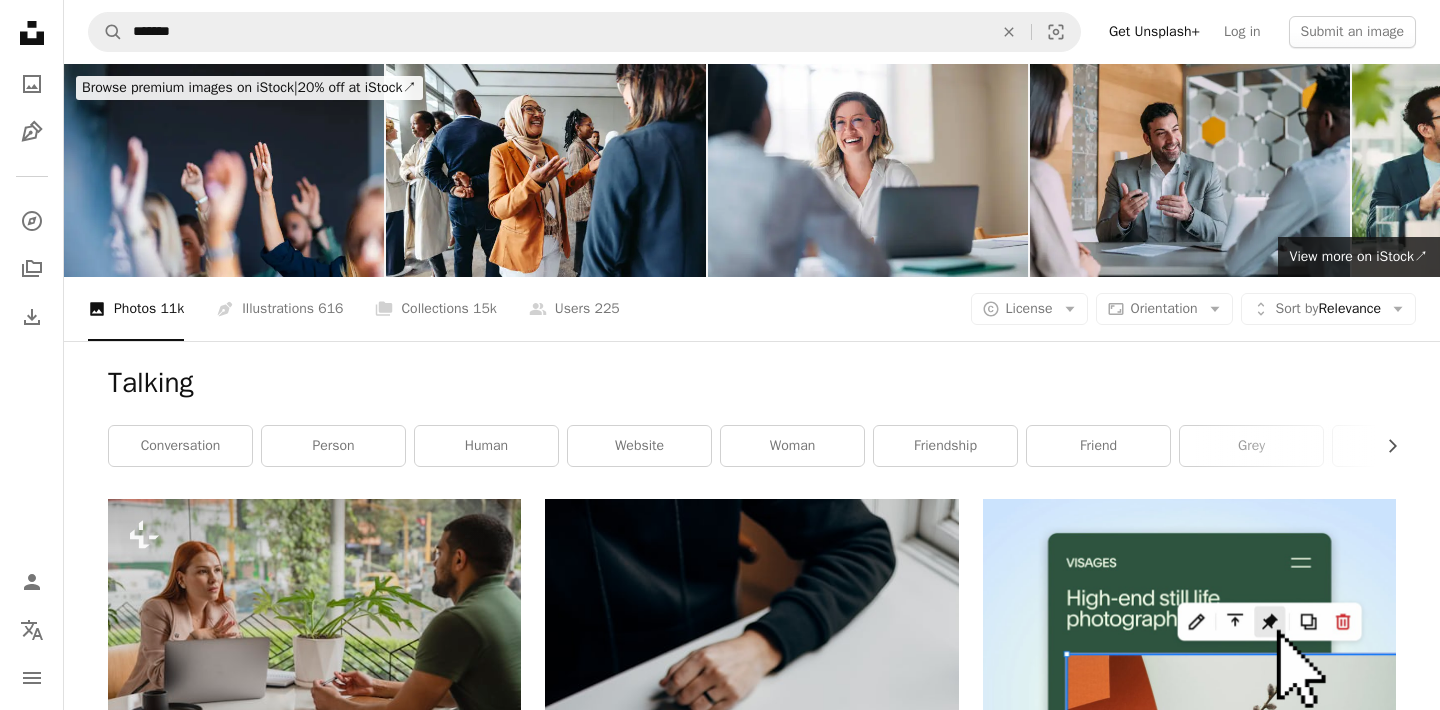 scroll, scrollTop: 0, scrollLeft: 0, axis: both 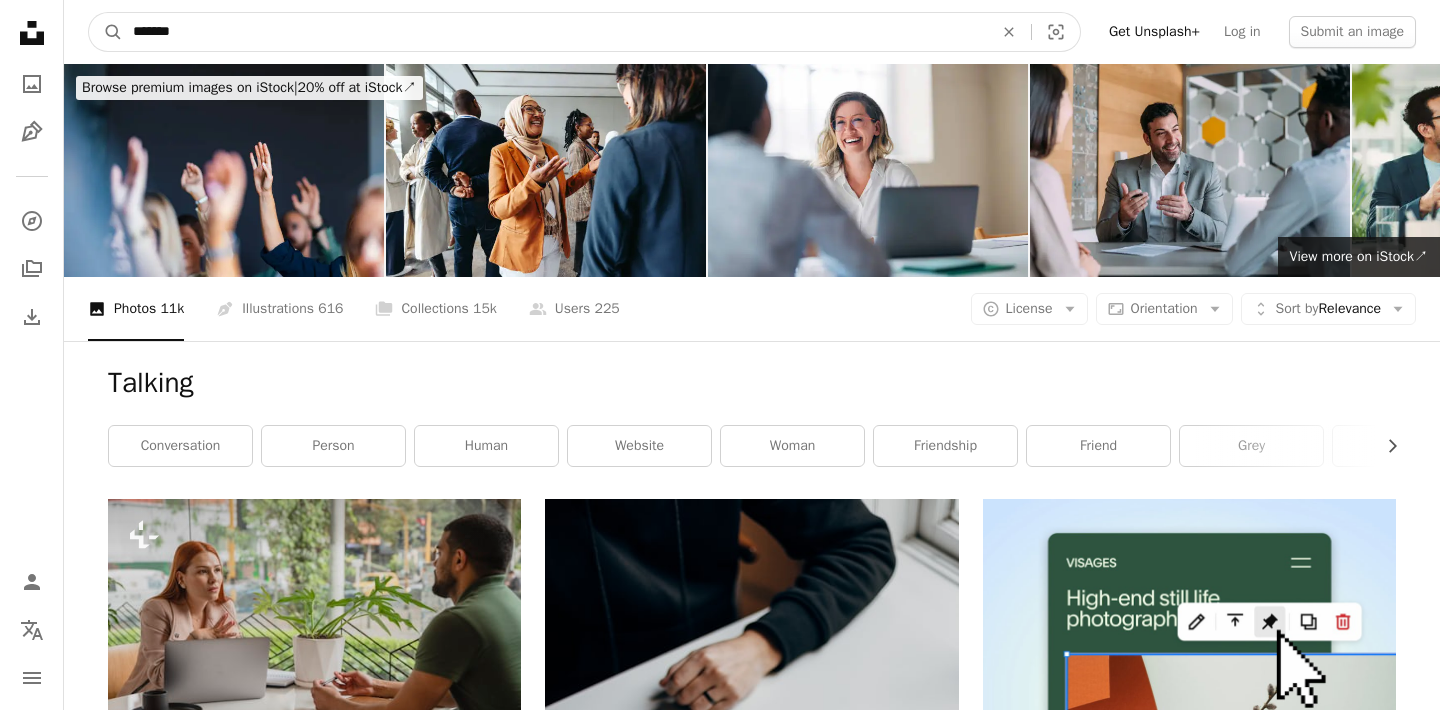 click on "*******" at bounding box center (555, 32) 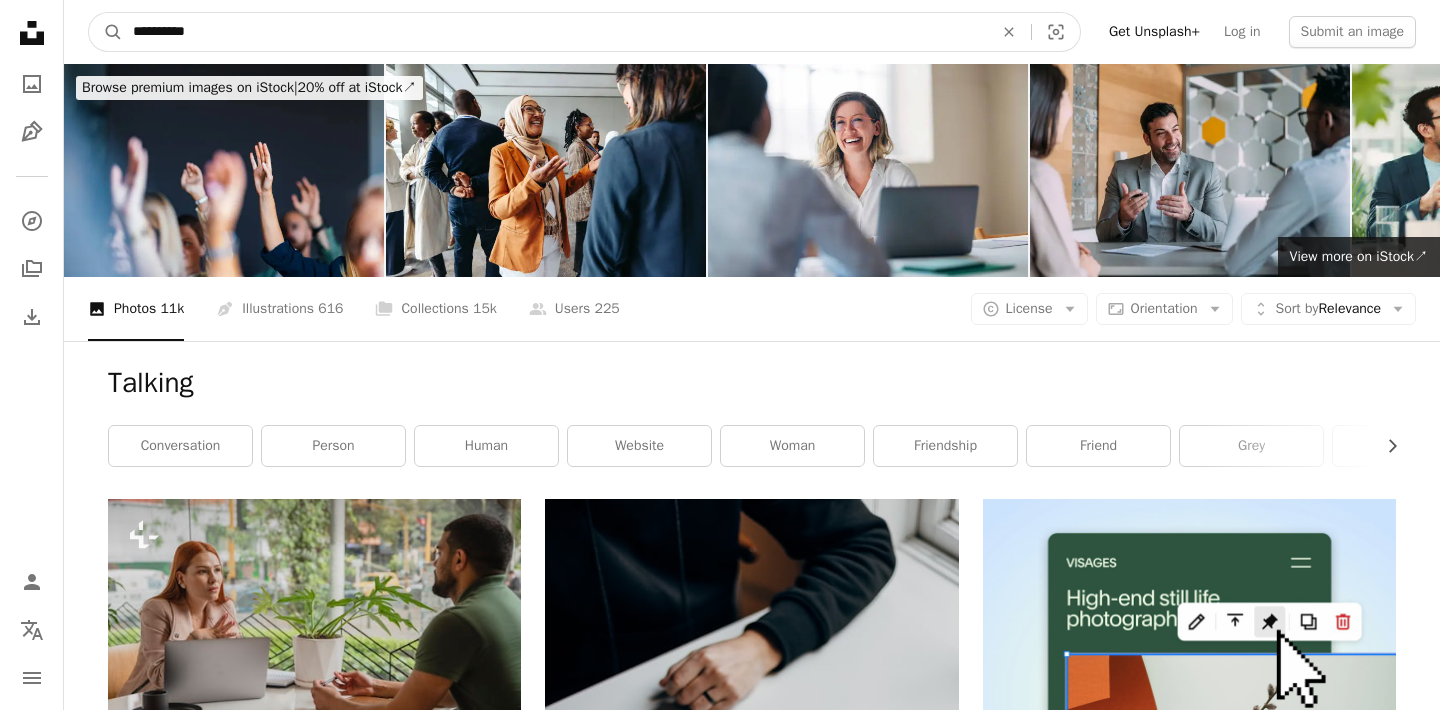 type on "**********" 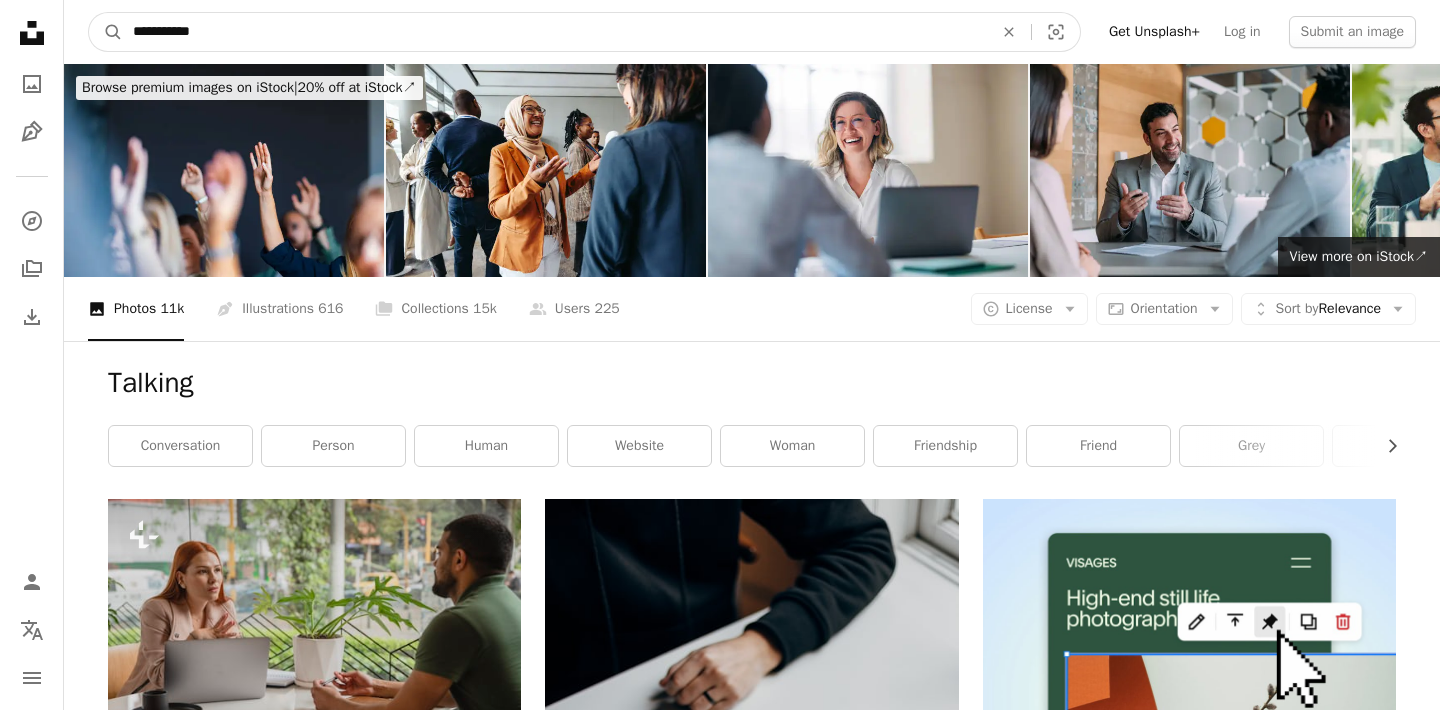 click on "A magnifying glass" at bounding box center [106, 32] 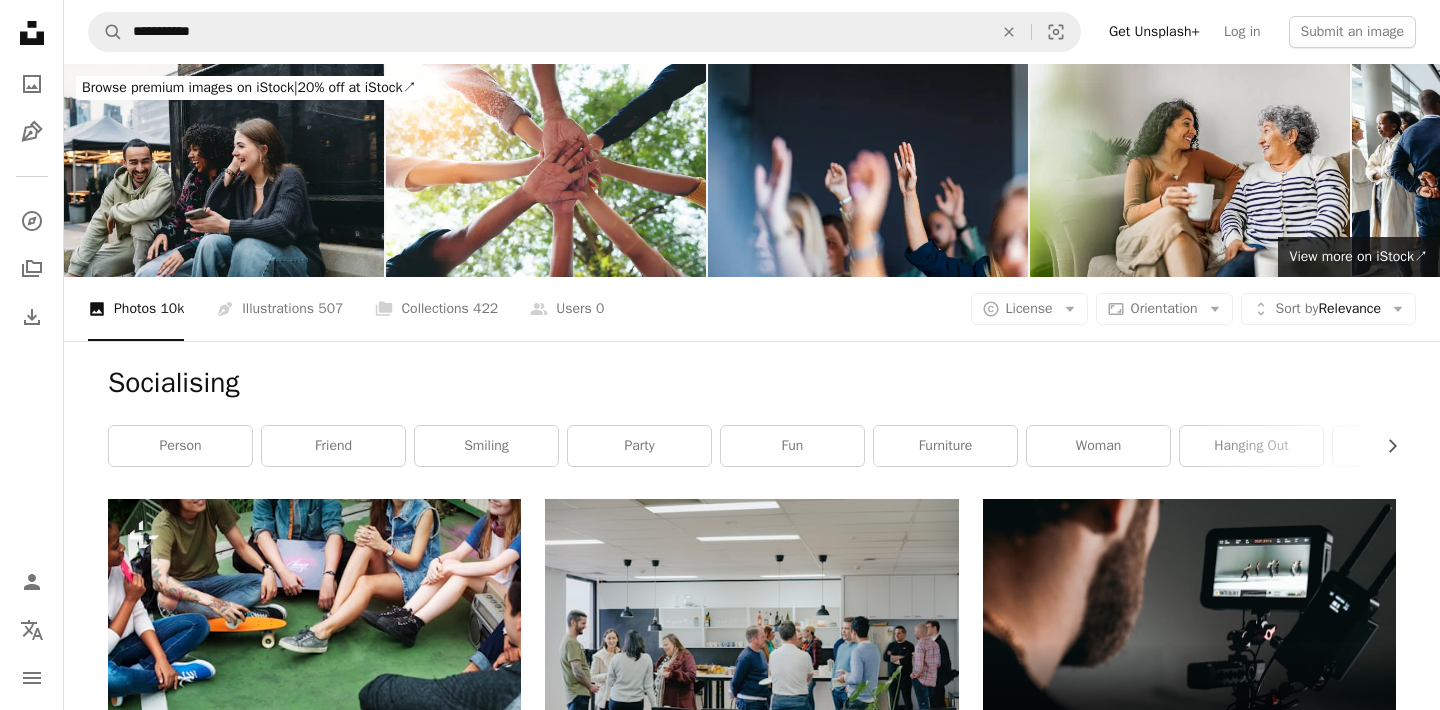 scroll, scrollTop: 0, scrollLeft: 0, axis: both 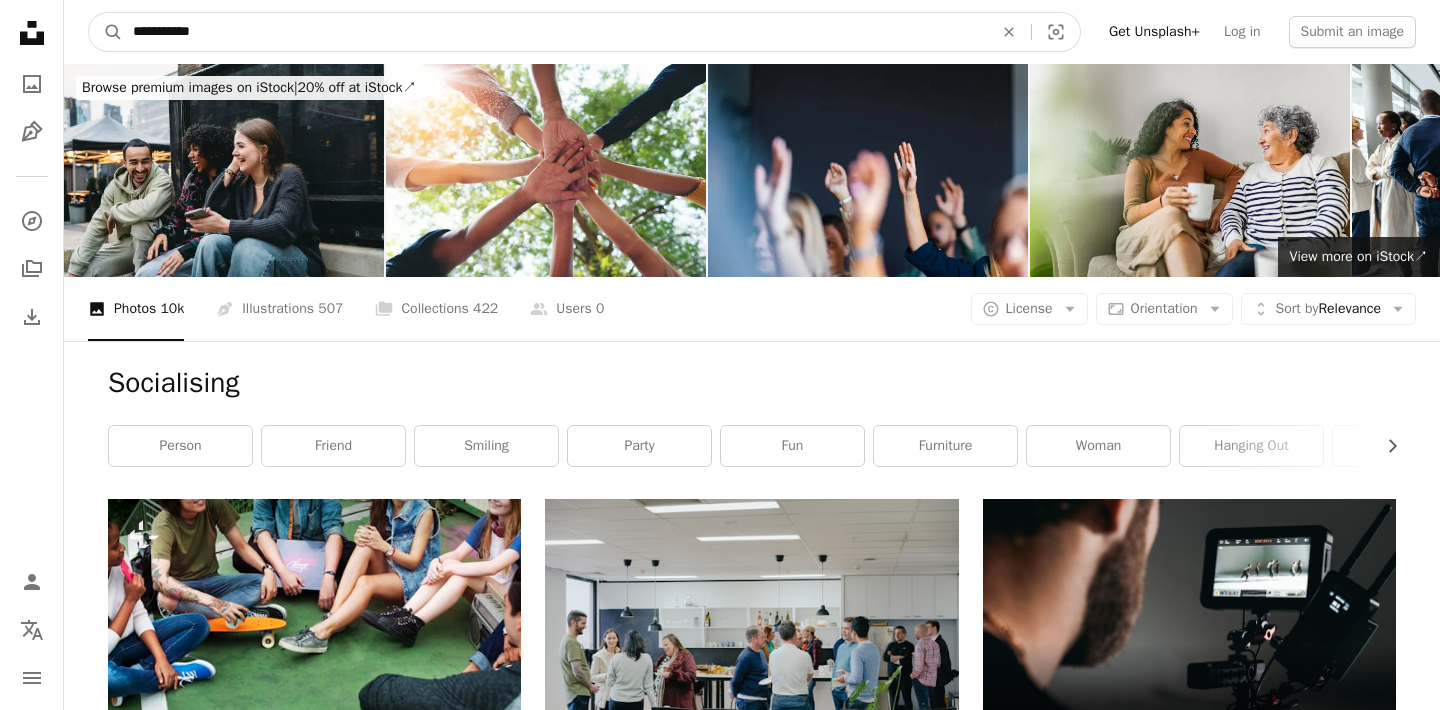 click on "**********" at bounding box center (555, 32) 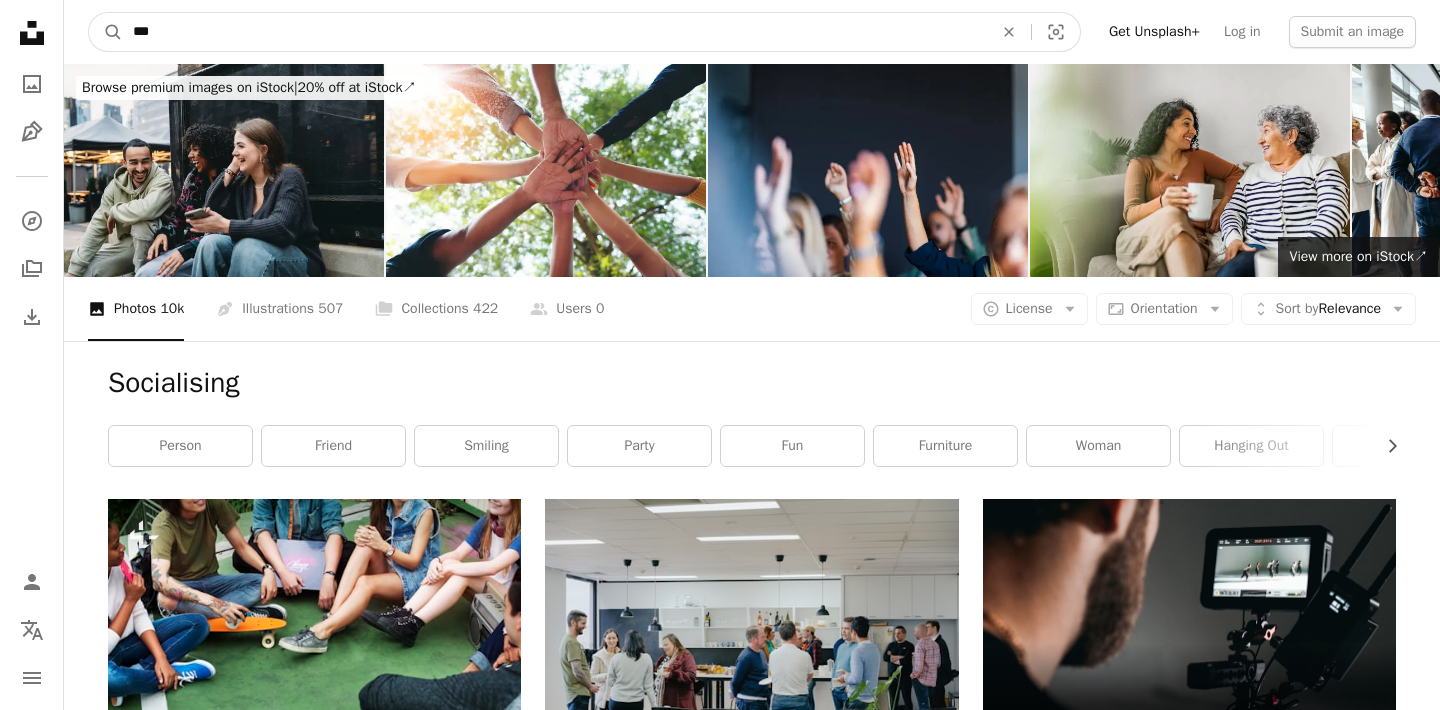type on "****" 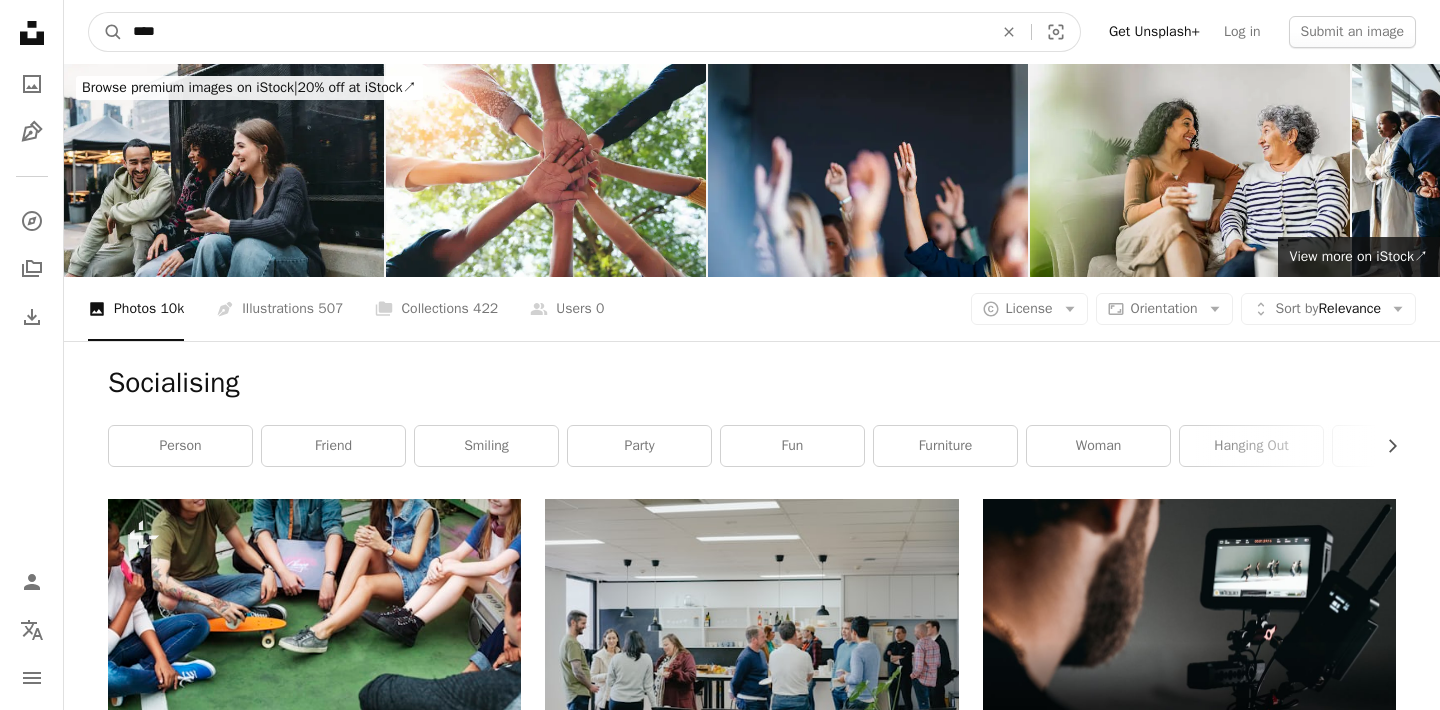 click on "A magnifying glass" at bounding box center (106, 32) 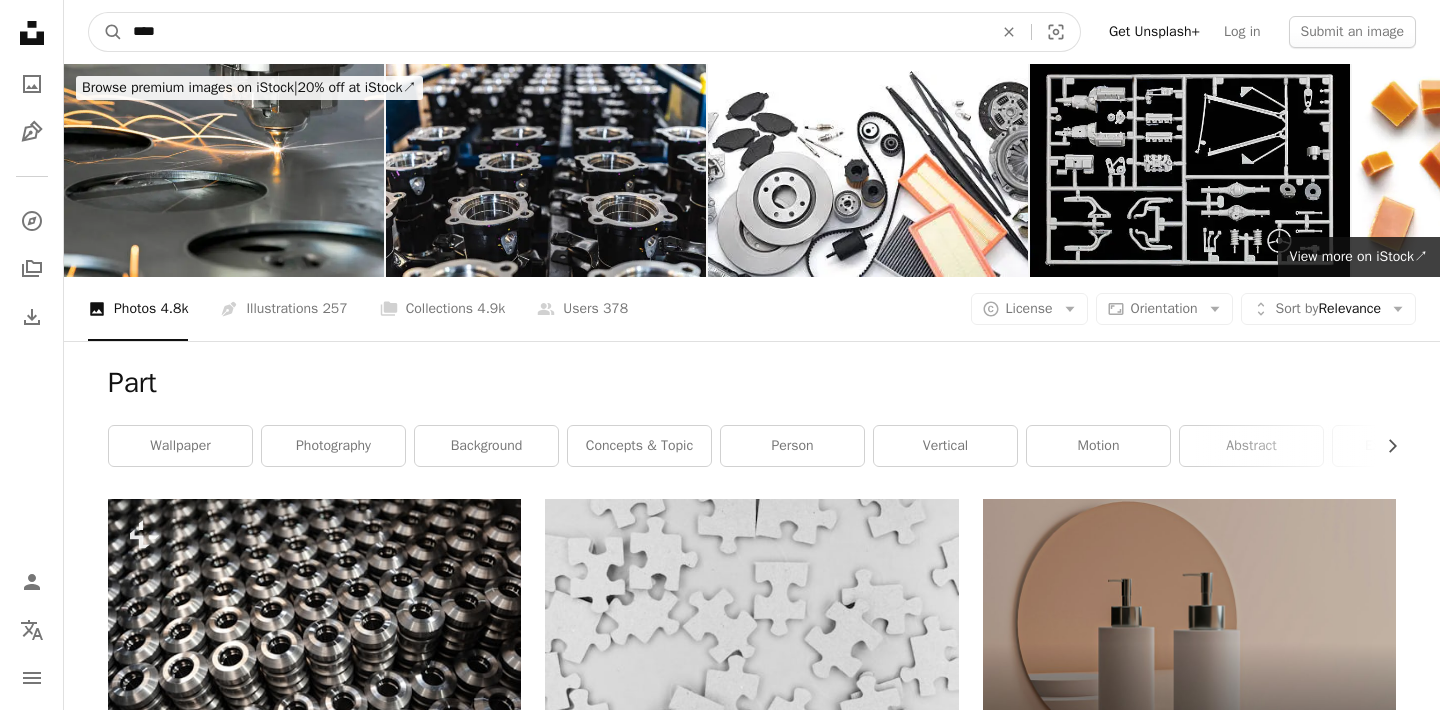 click on "****" at bounding box center (555, 32) 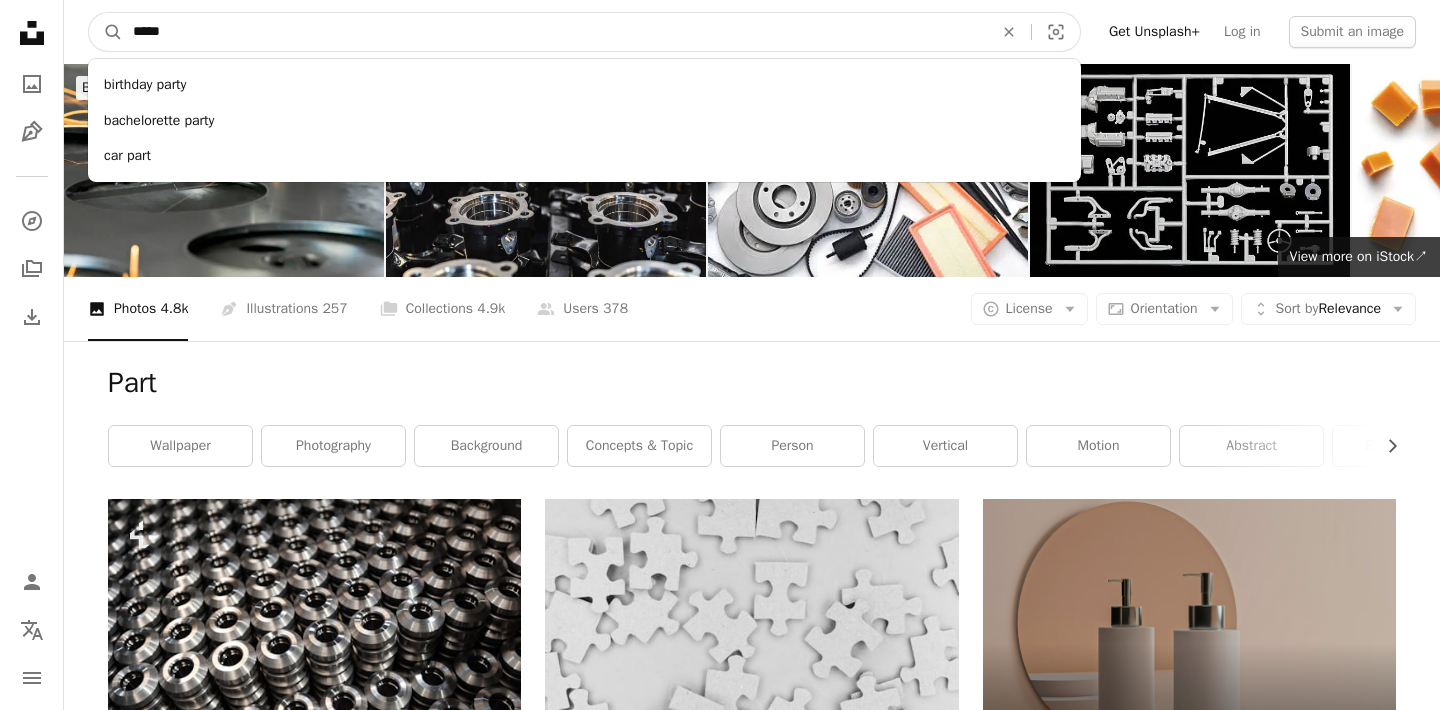 click on "A magnifying glass" at bounding box center [106, 32] 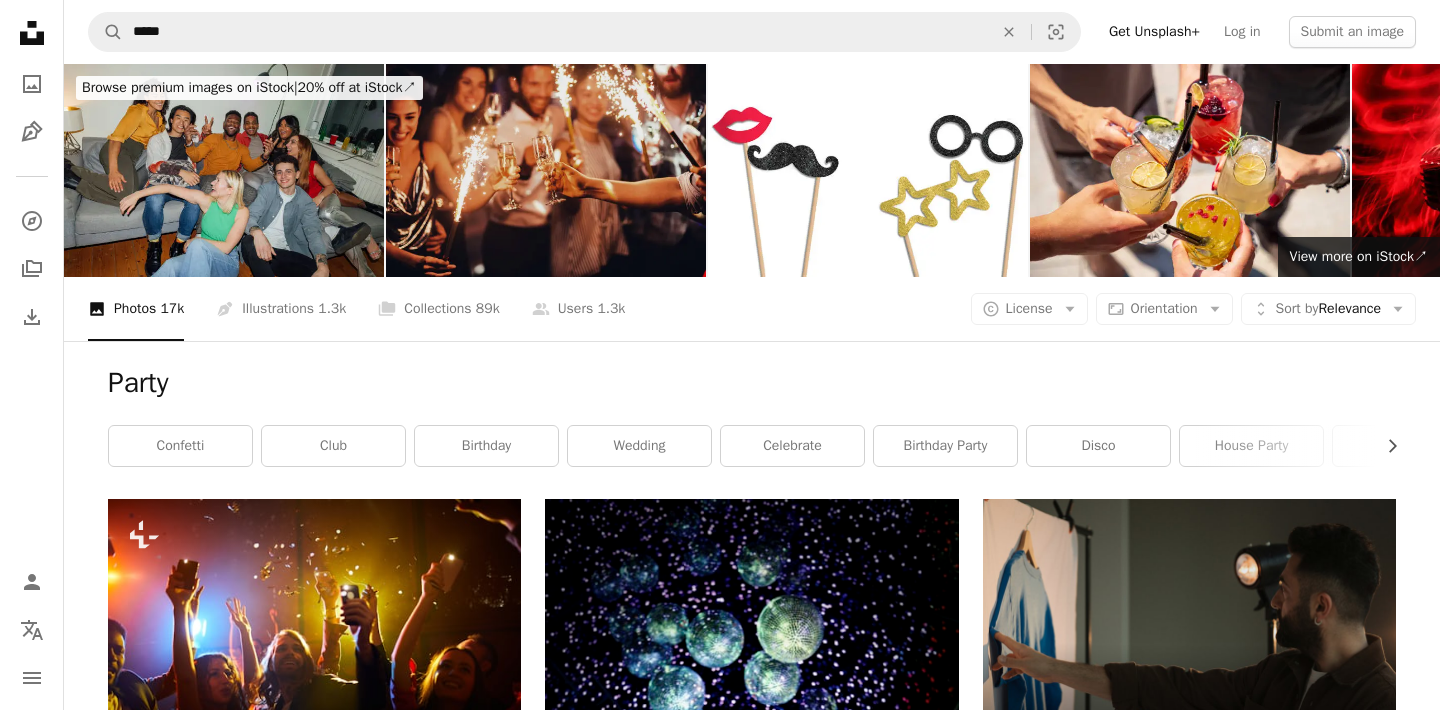 scroll, scrollTop: 0, scrollLeft: 0, axis: both 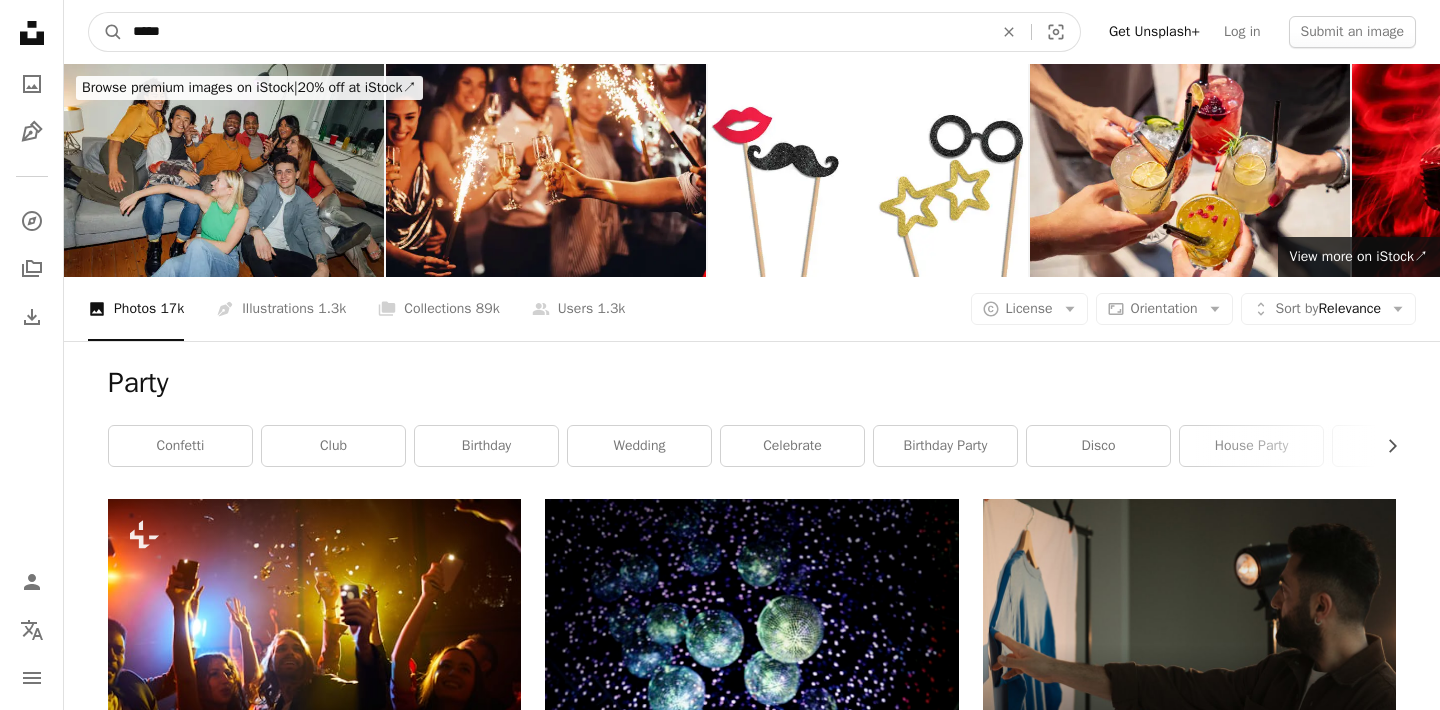 drag, startPoint x: 199, startPoint y: 26, endPoint x: 46, endPoint y: 27, distance: 153.00327 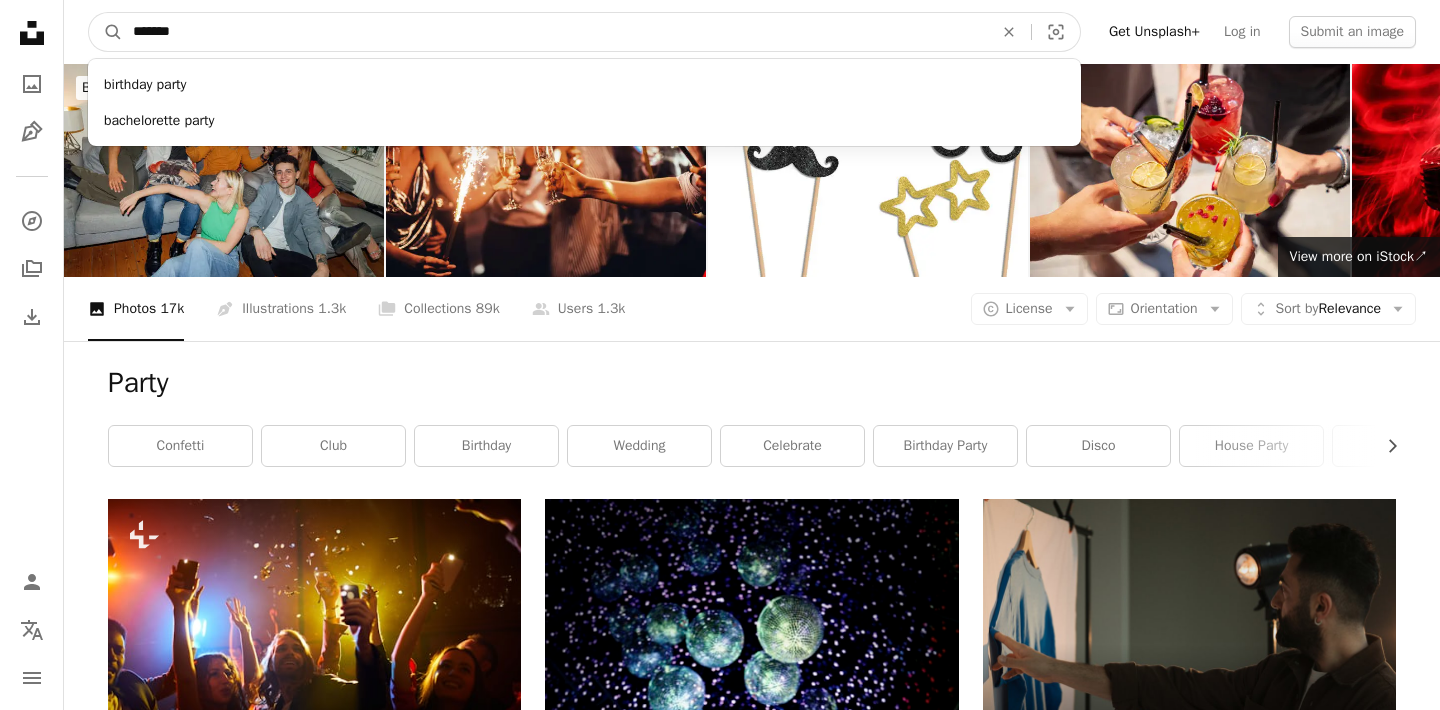 type on "*******" 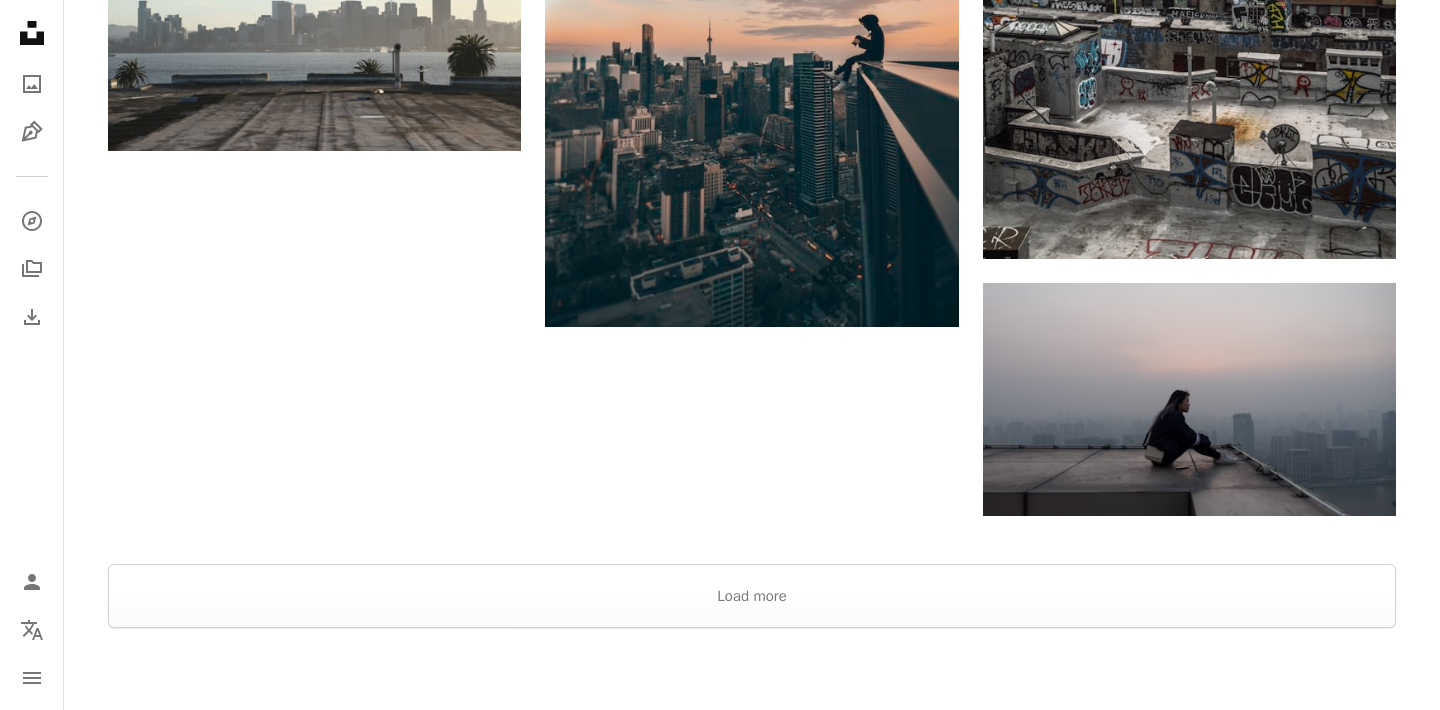 scroll, scrollTop: 3124, scrollLeft: 0, axis: vertical 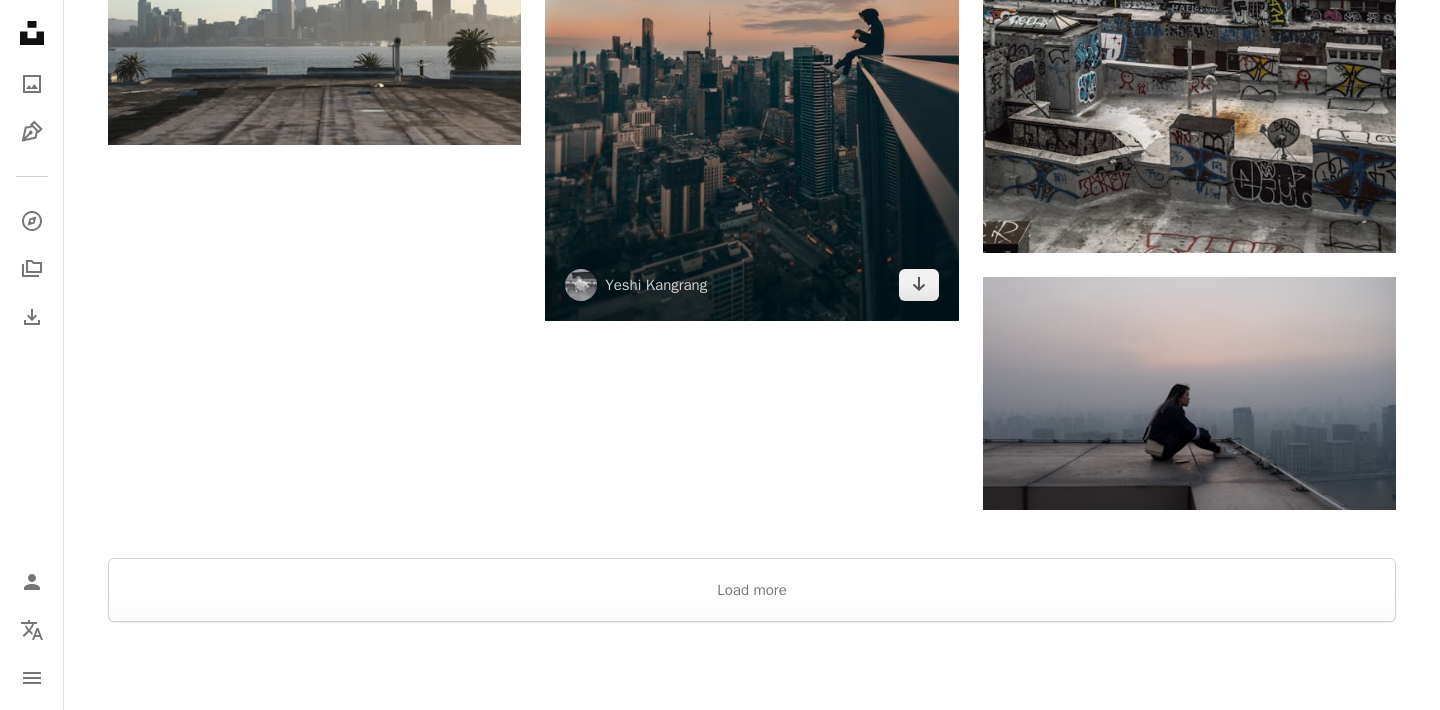 click at bounding box center (751, 62) 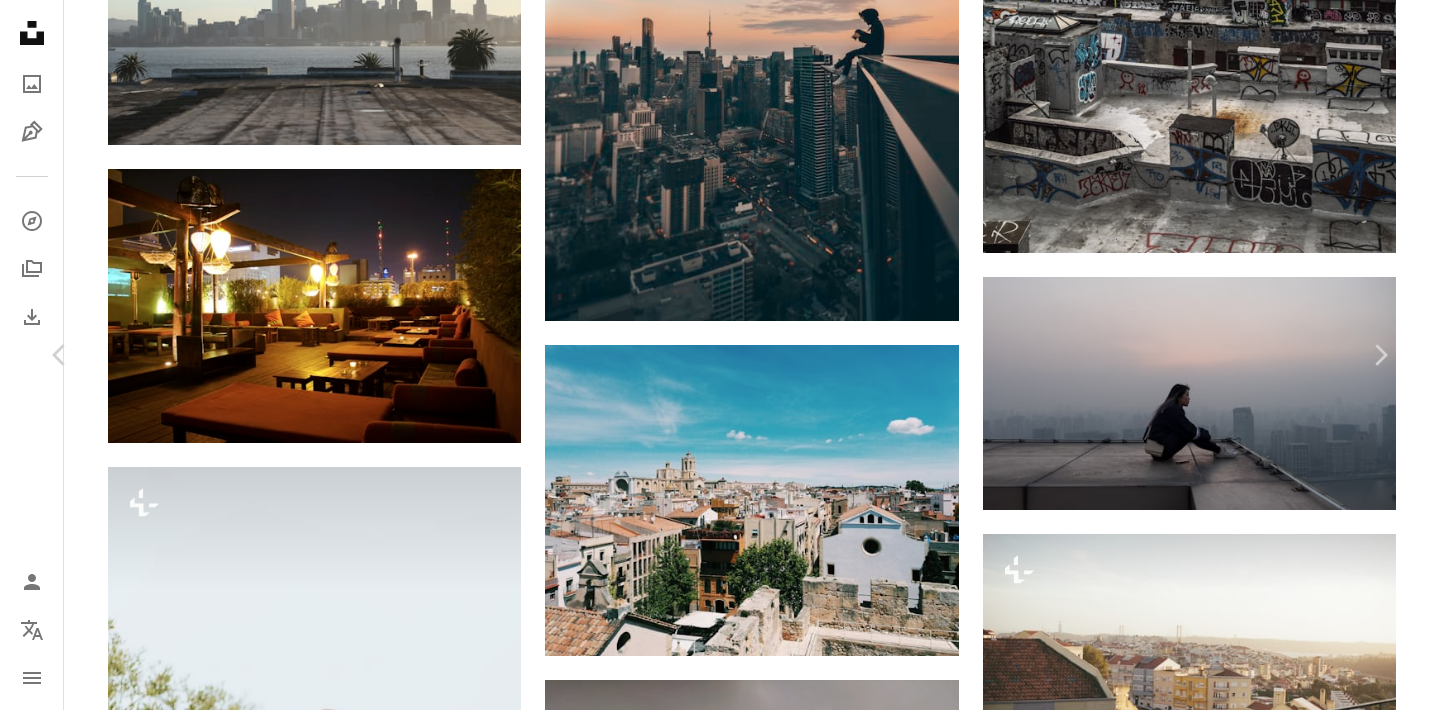 click on "An X shape" at bounding box center (20, 20) 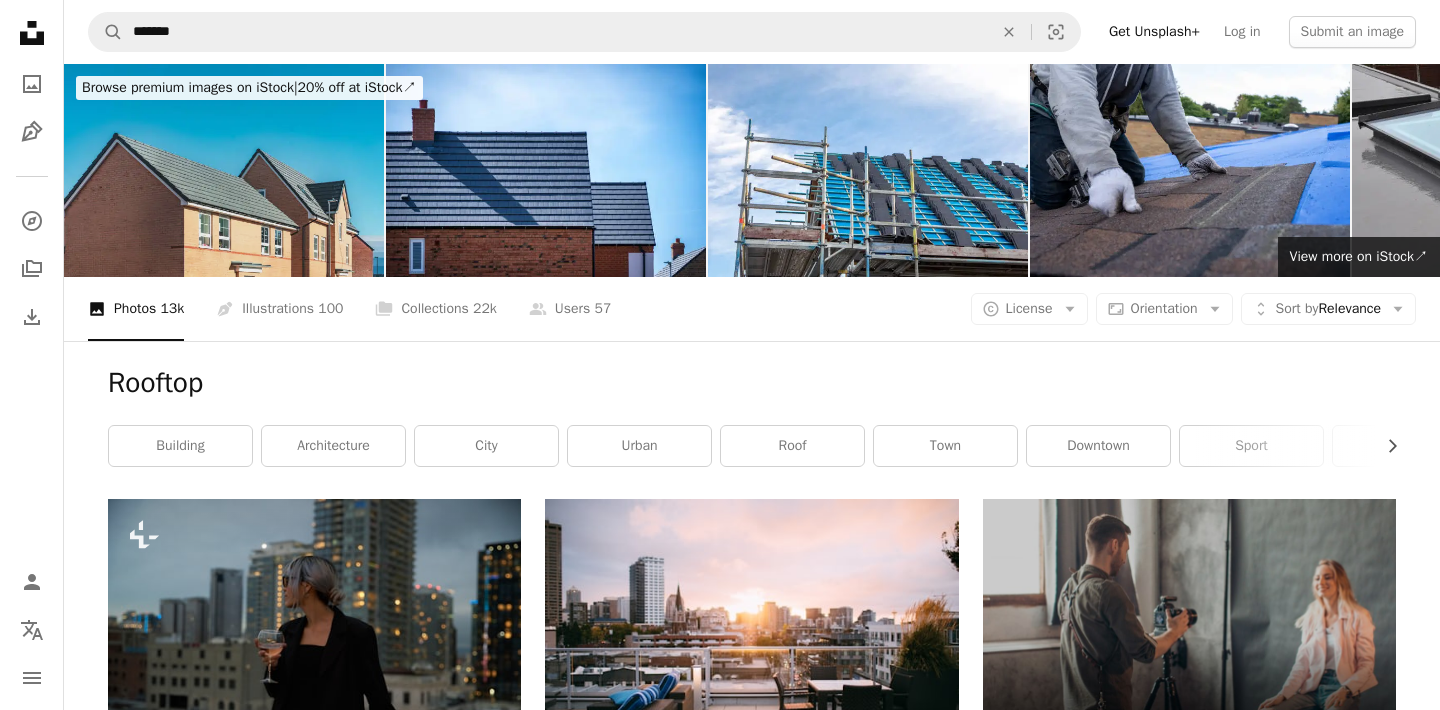 scroll, scrollTop: 0, scrollLeft: 0, axis: both 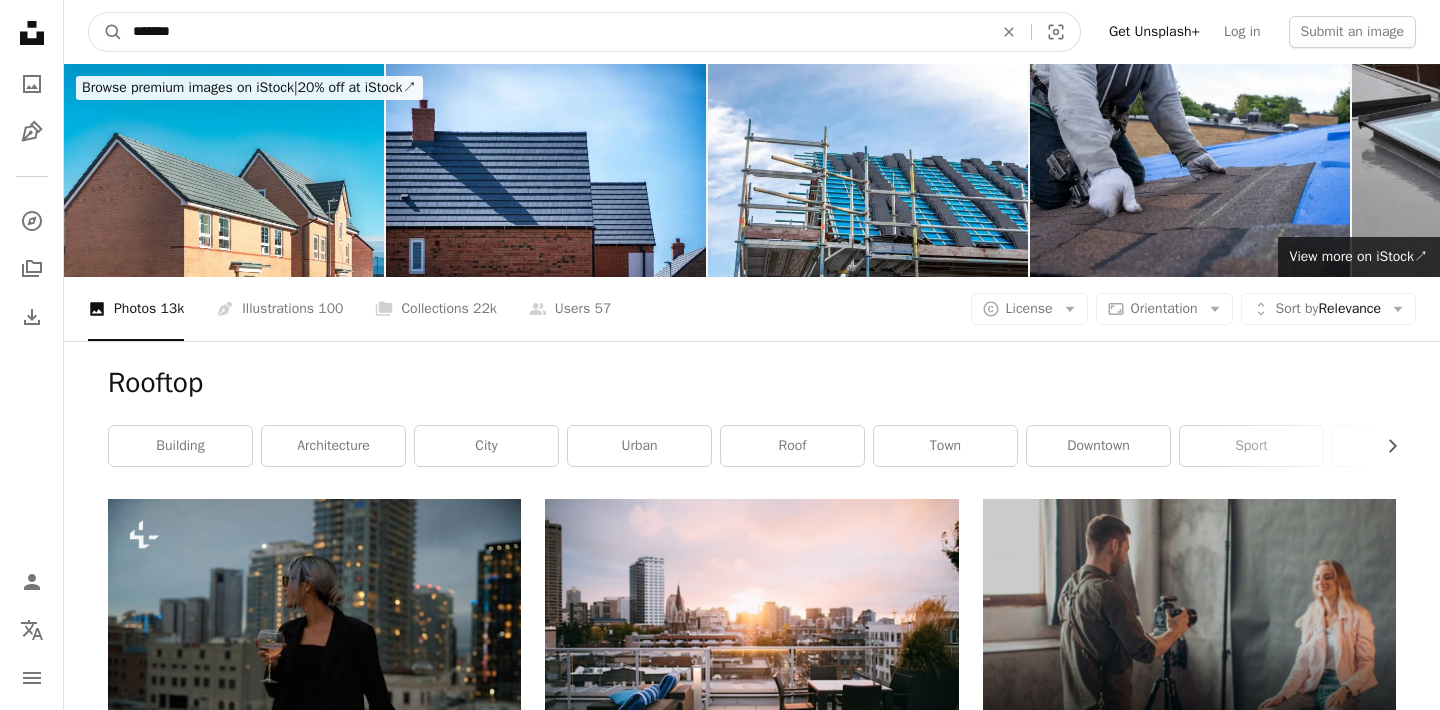 click on "*******" at bounding box center [555, 32] 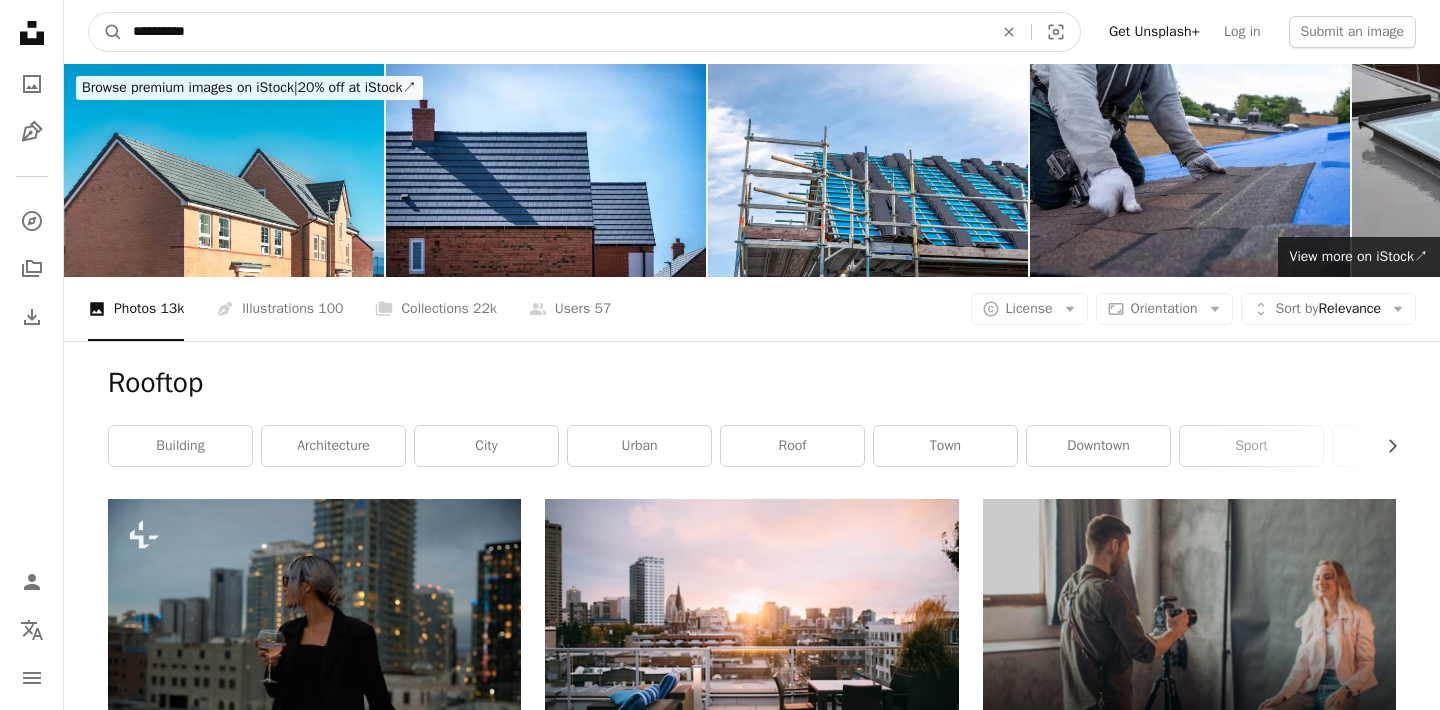 type on "**********" 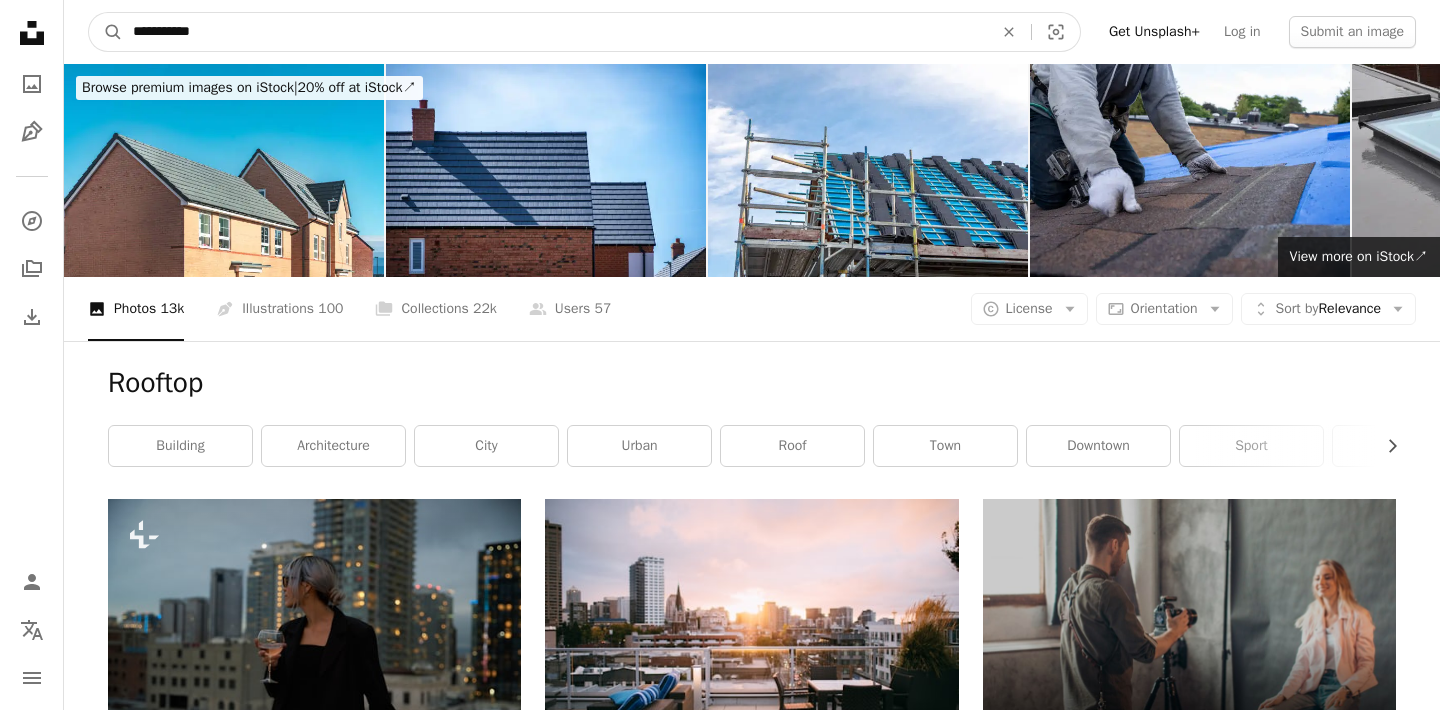 click on "A magnifying glass" at bounding box center (106, 32) 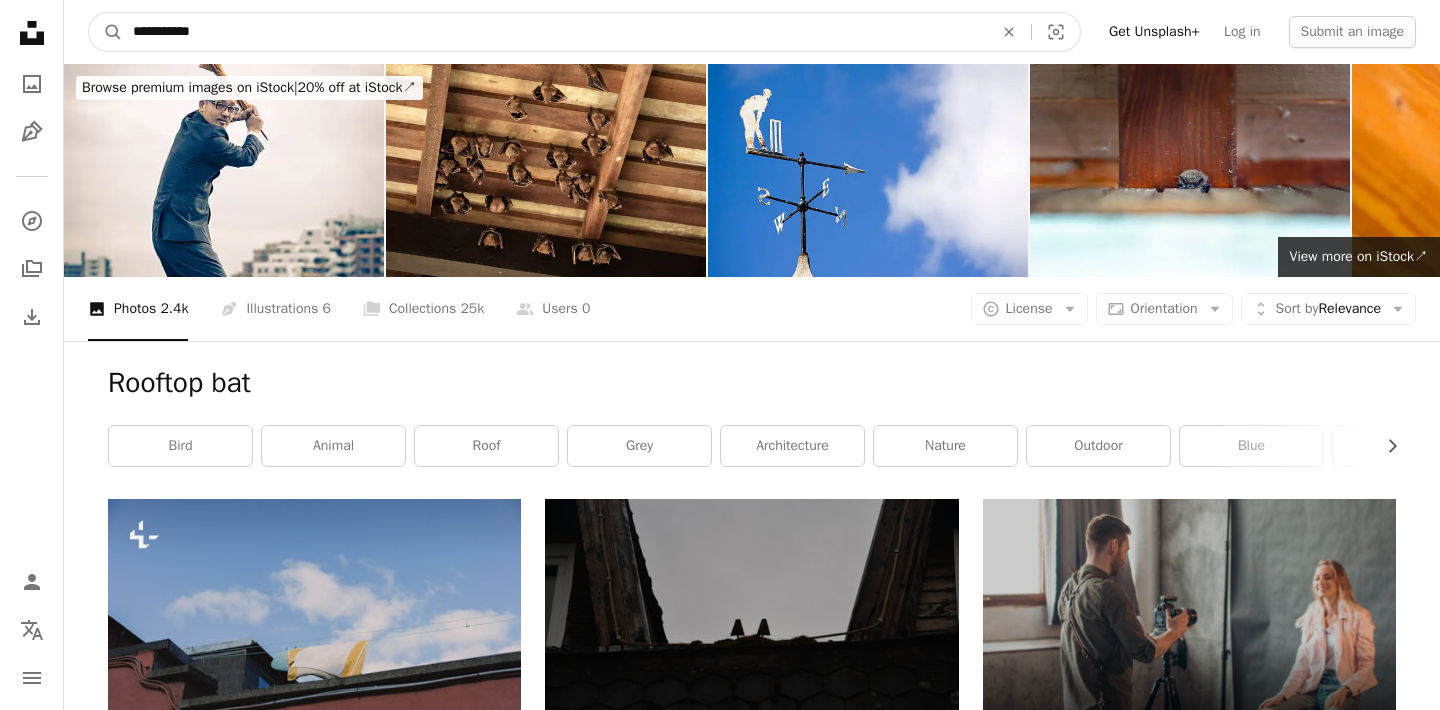 click on "**********" at bounding box center [555, 32] 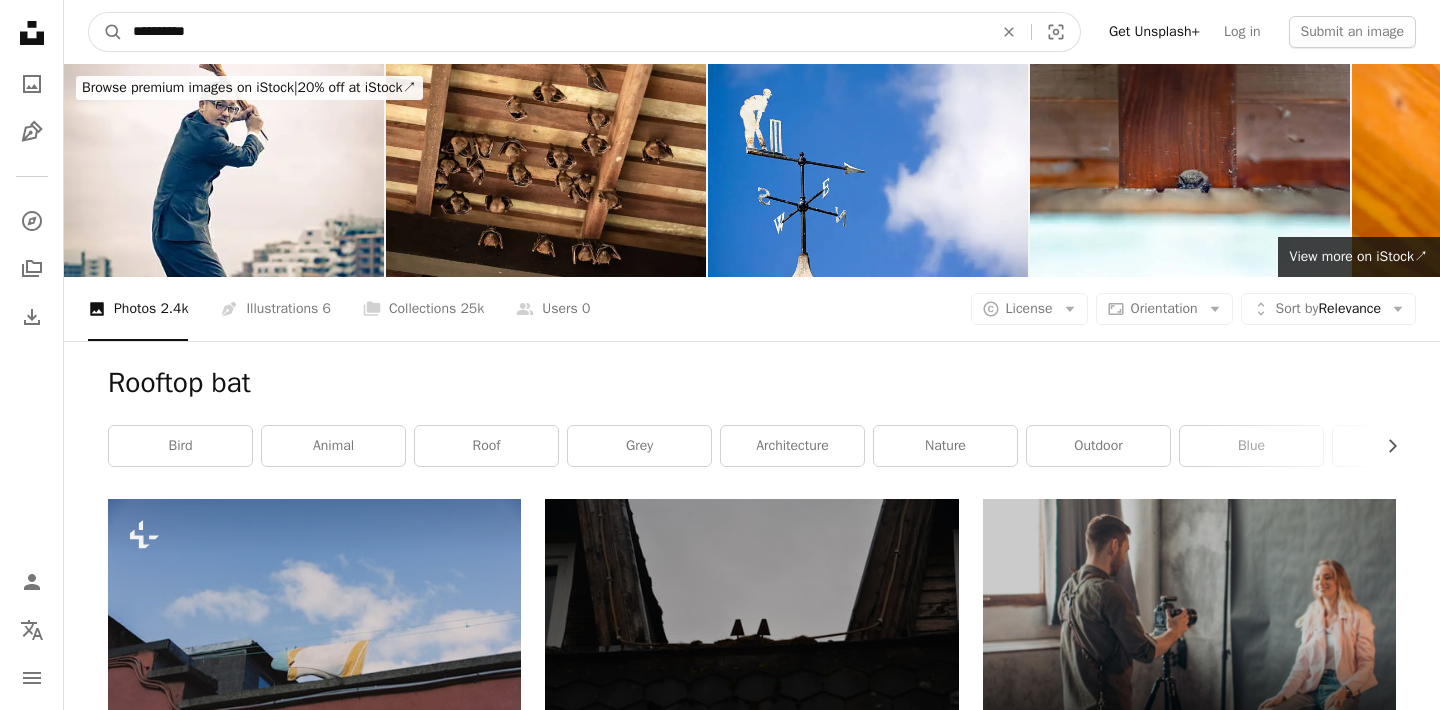 type on "**********" 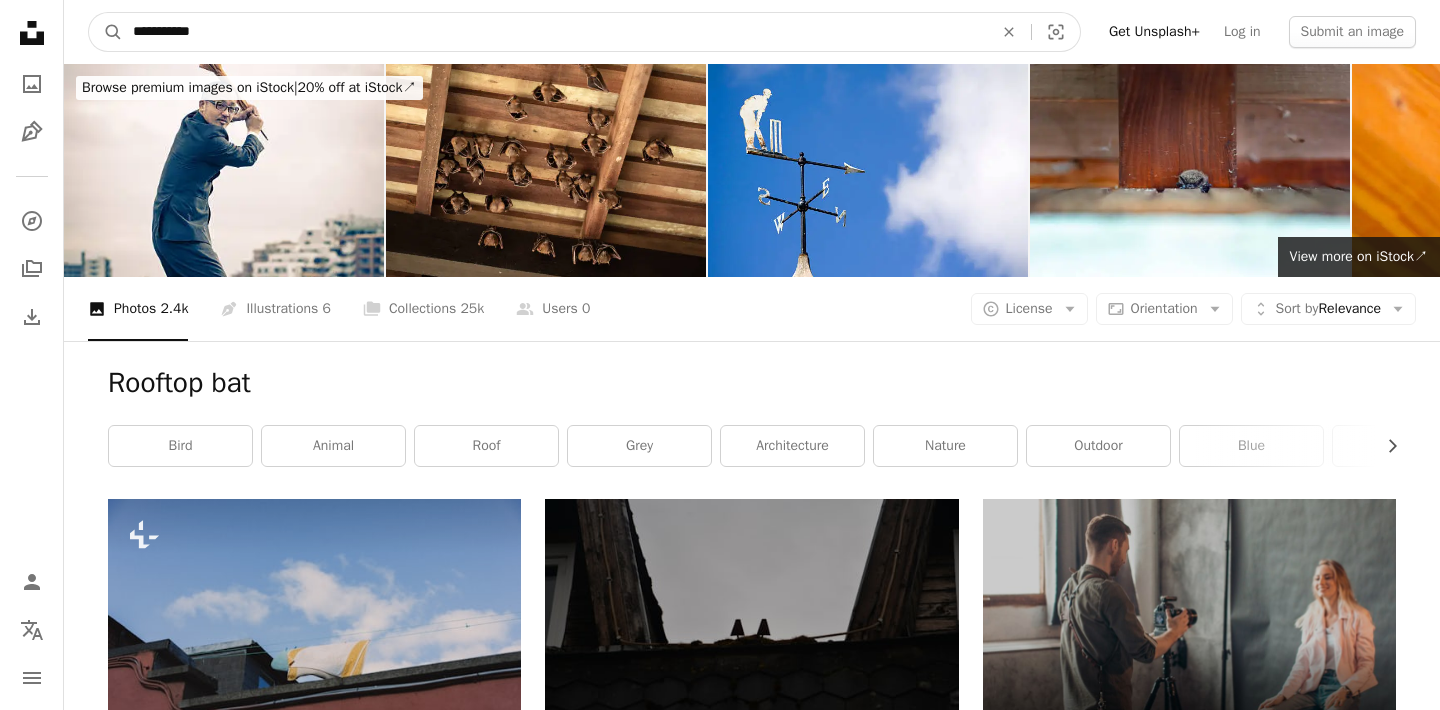 click on "A magnifying glass" at bounding box center (106, 32) 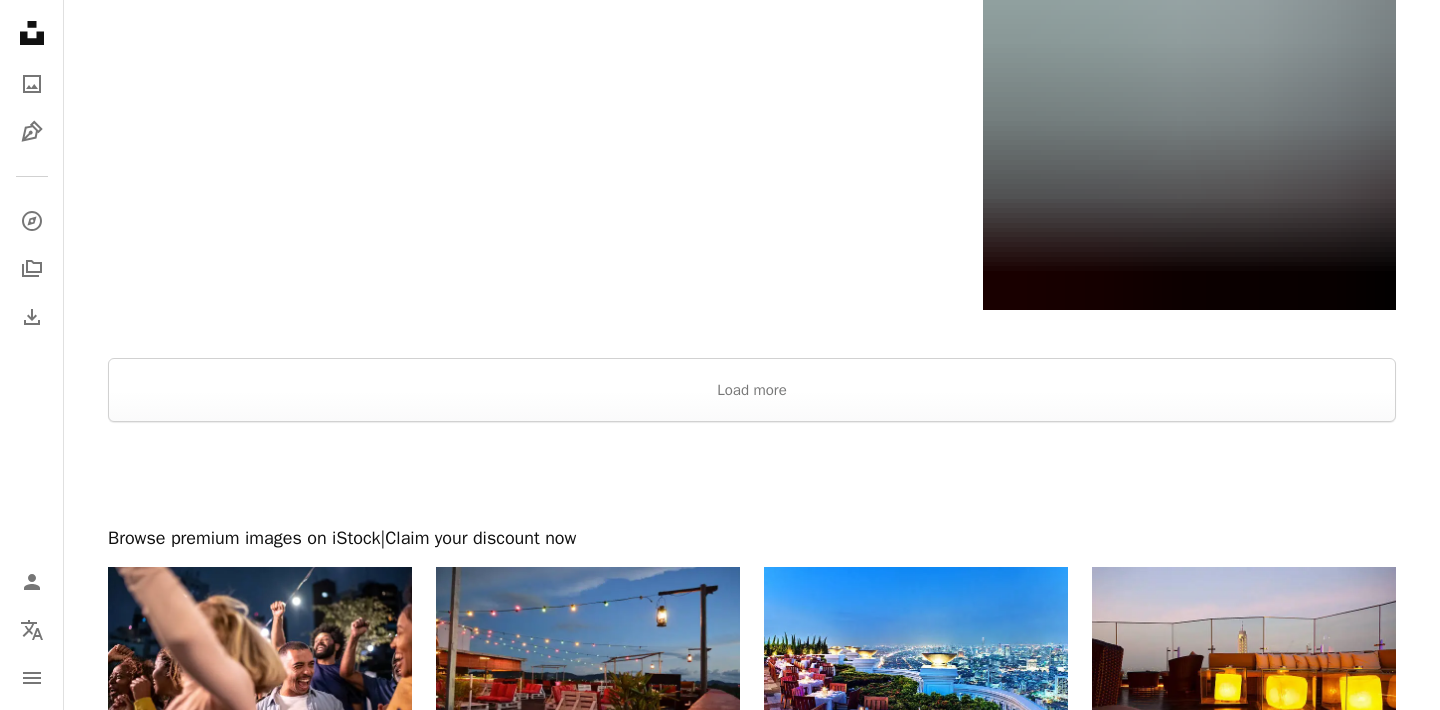 scroll, scrollTop: 3243, scrollLeft: 0, axis: vertical 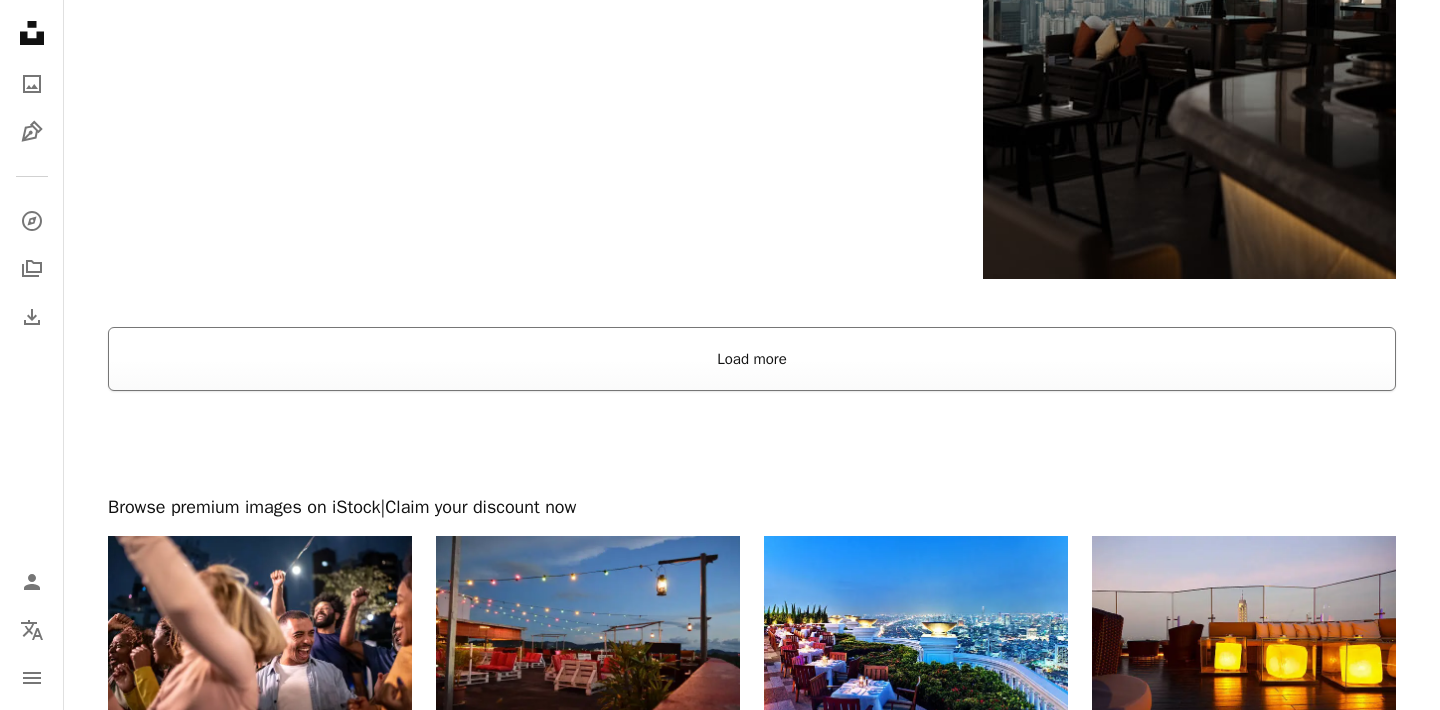 click on "Load more" at bounding box center (752, 359) 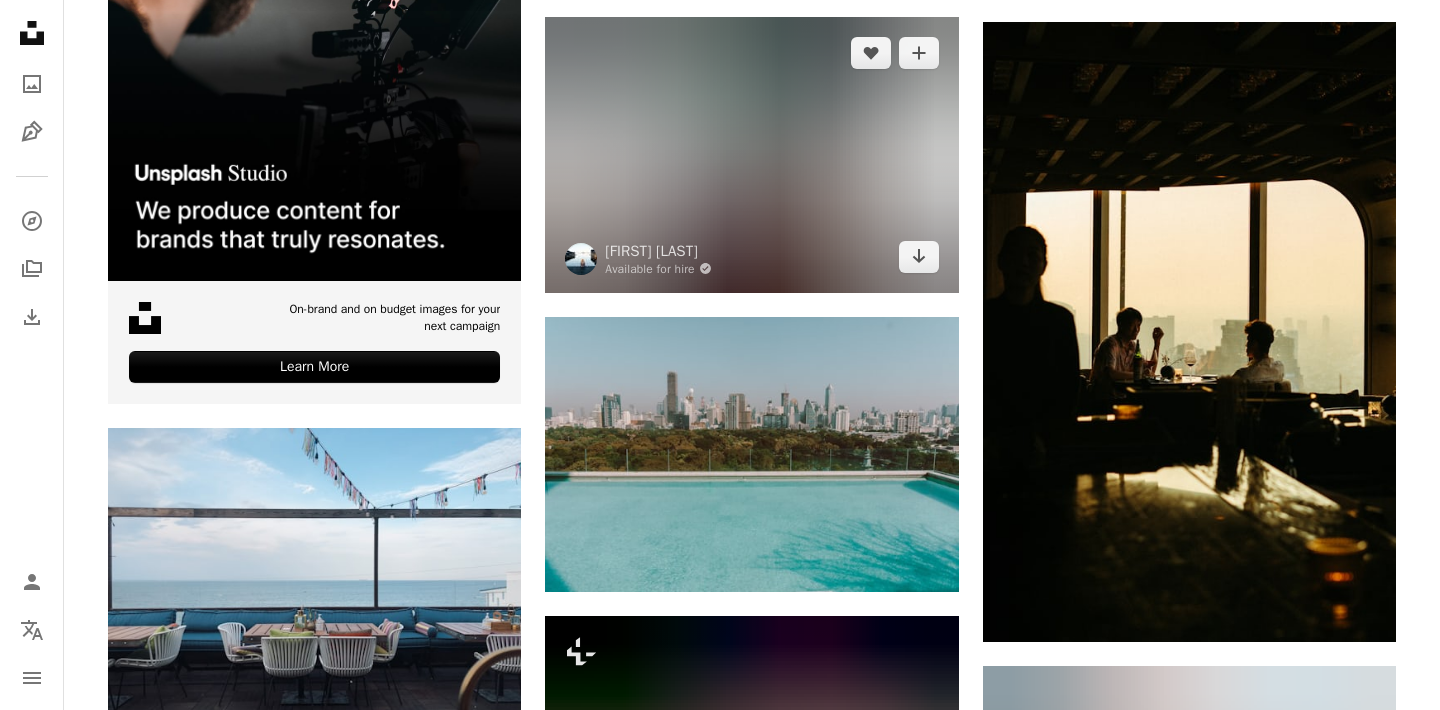 scroll, scrollTop: 4604, scrollLeft: 0, axis: vertical 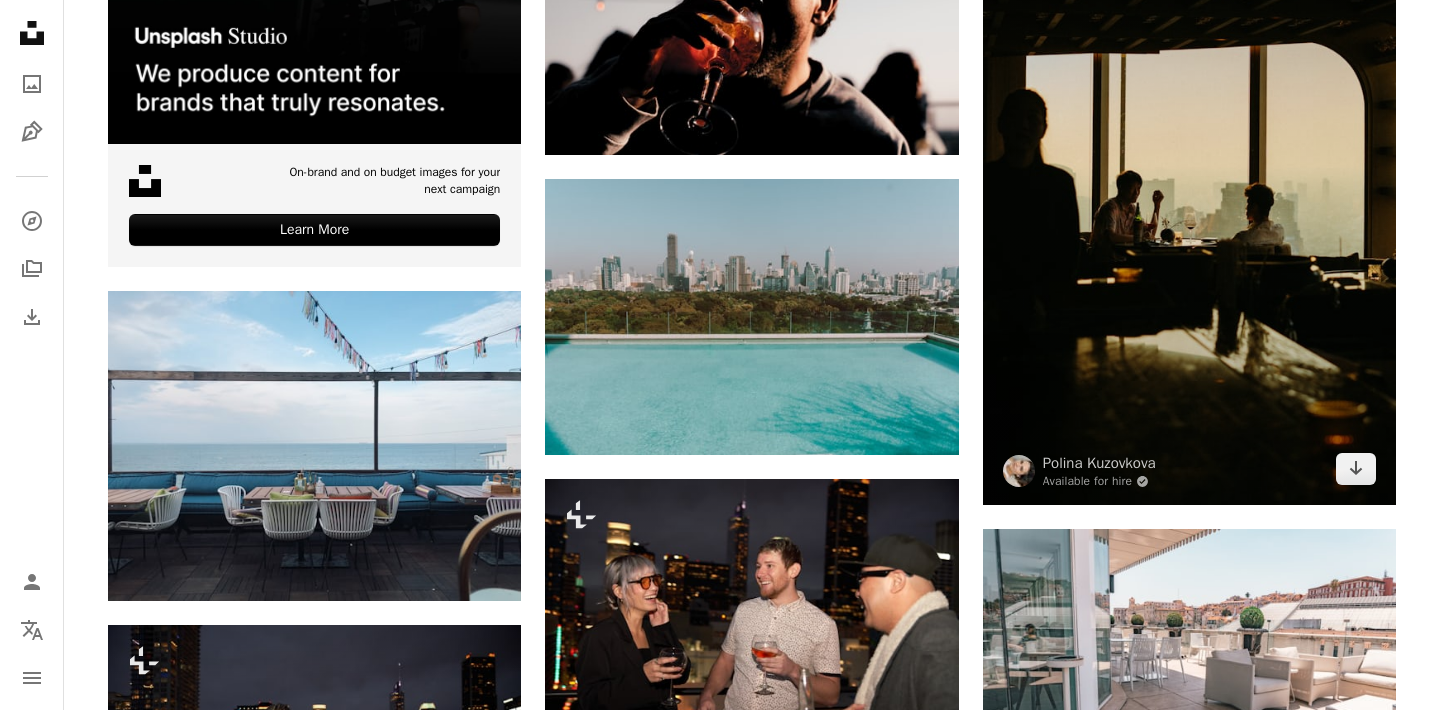 click at bounding box center [1189, 195] 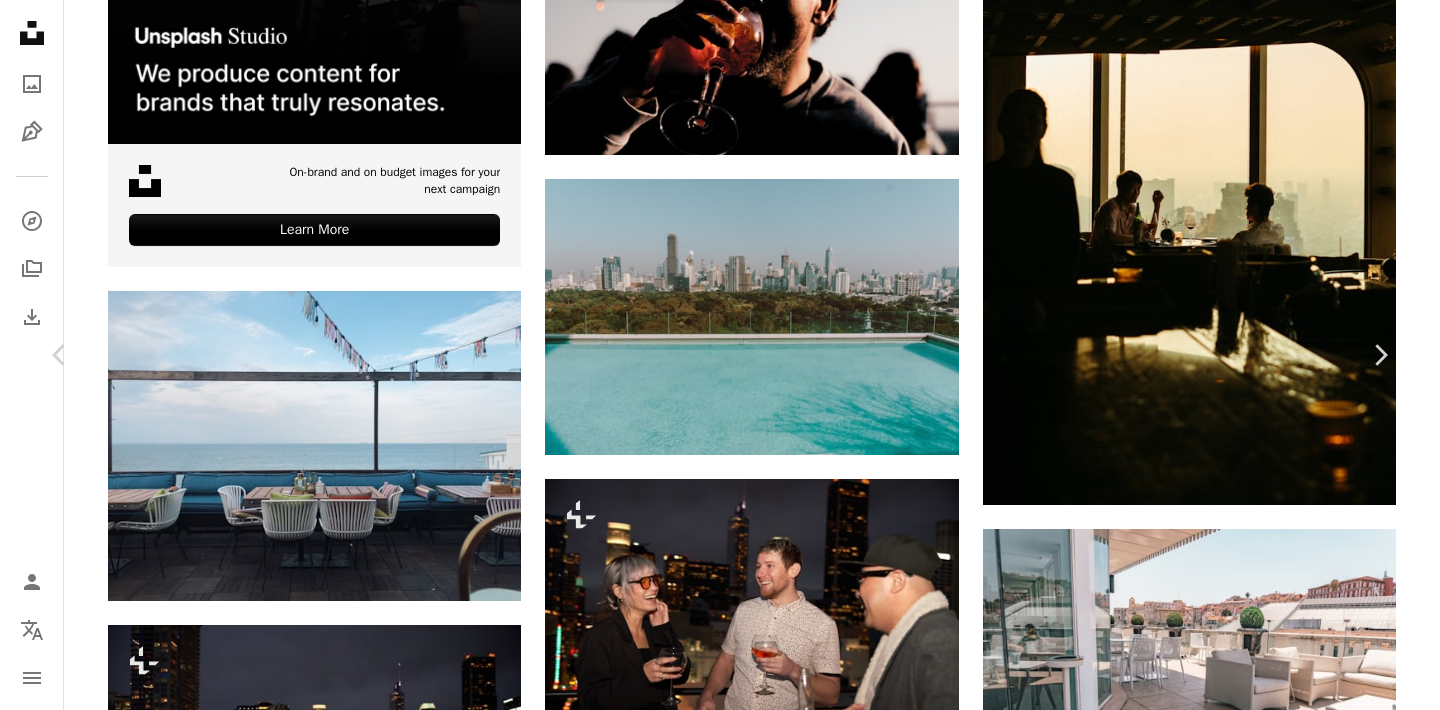 click on "Download free" at bounding box center (1206, 5117) 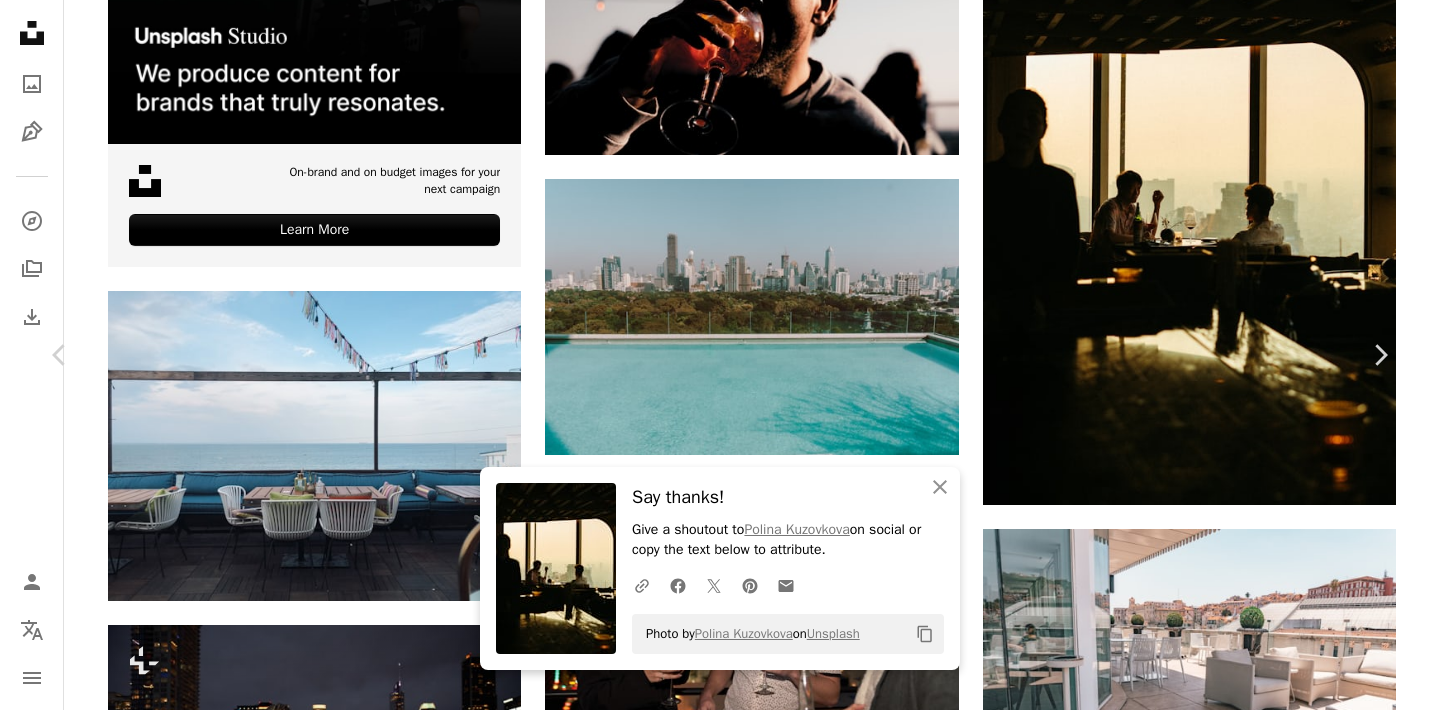 click on "An X shape" at bounding box center (20, 20) 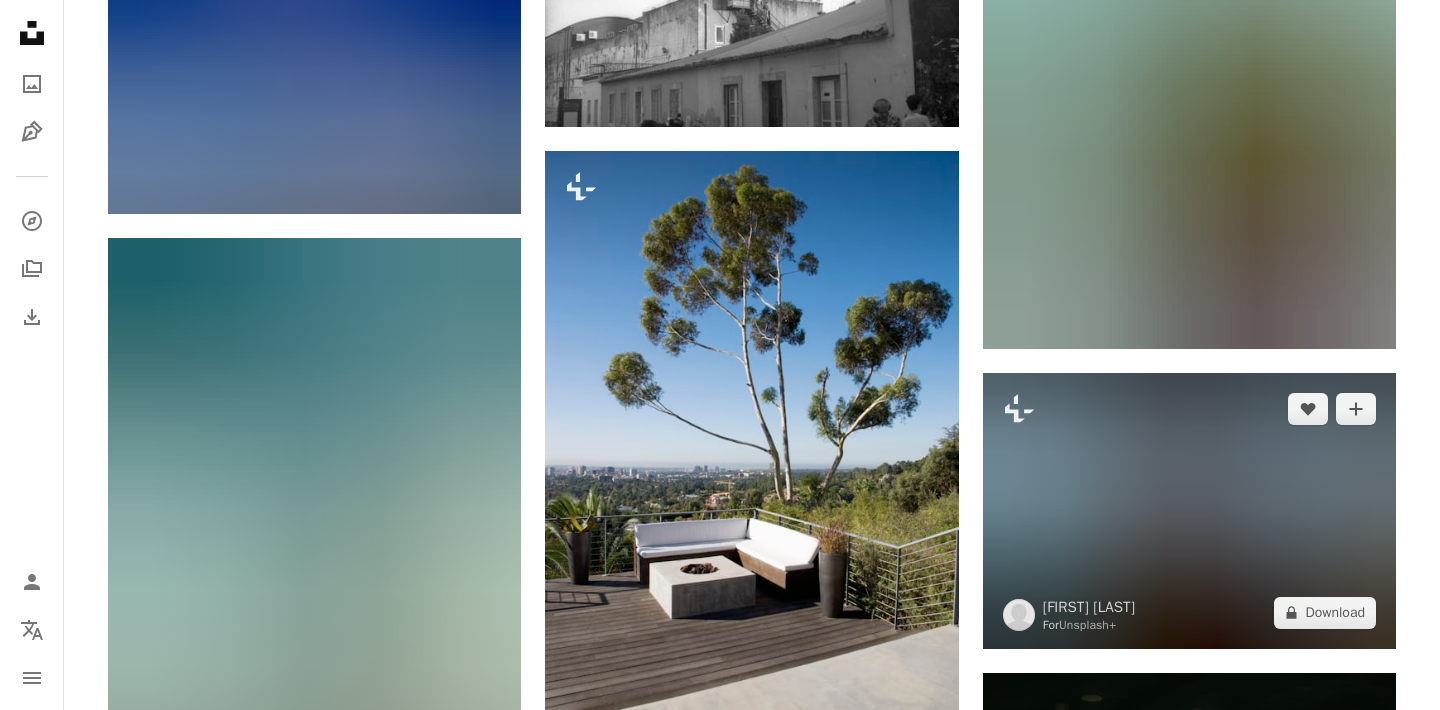 scroll, scrollTop: 9962, scrollLeft: 0, axis: vertical 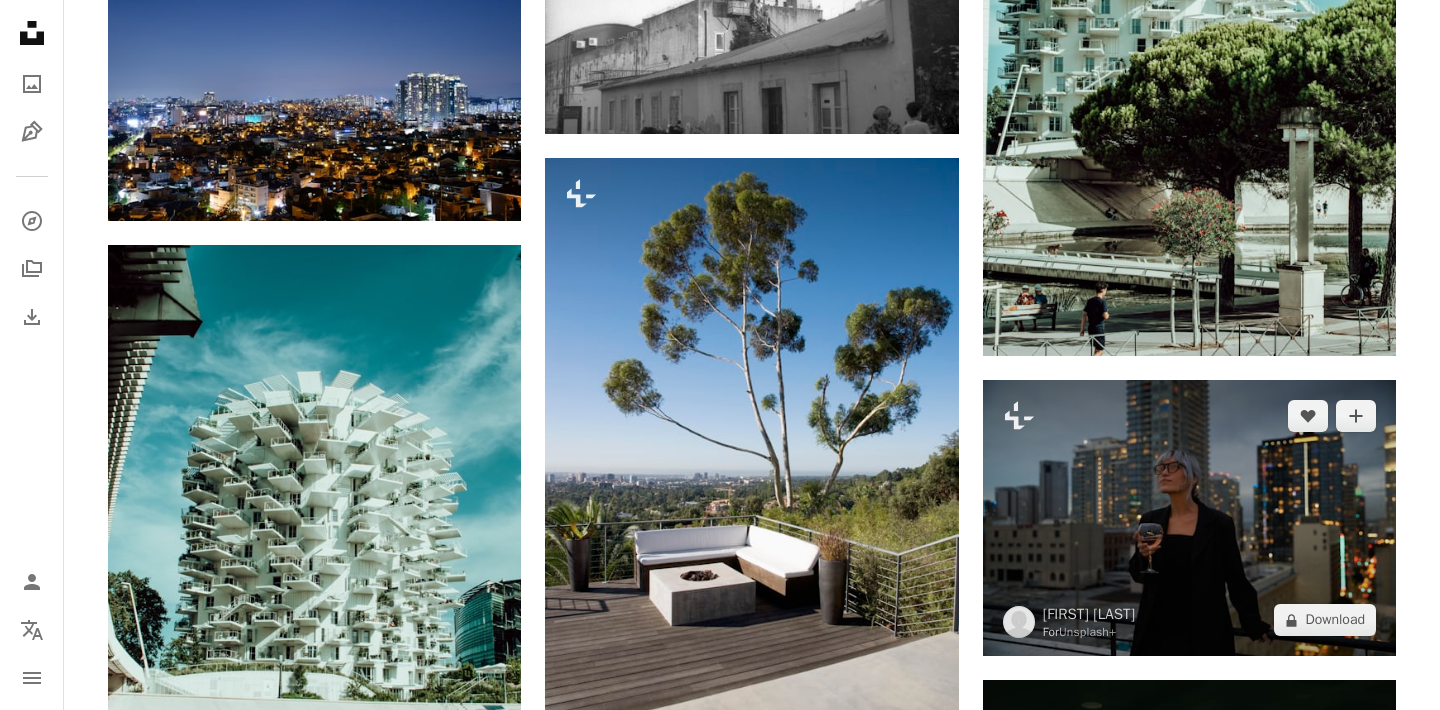 click at bounding box center [1189, 518] 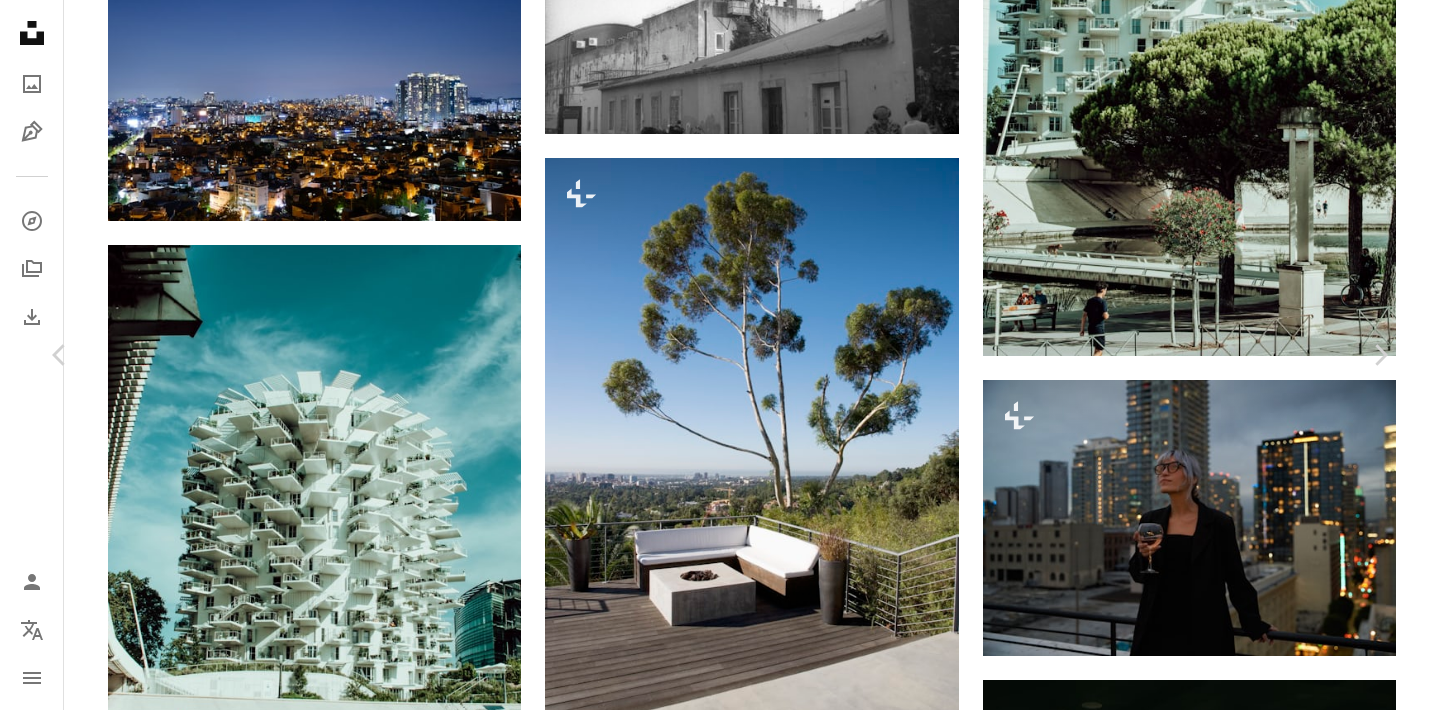 scroll, scrollTop: 6092, scrollLeft: 0, axis: vertical 